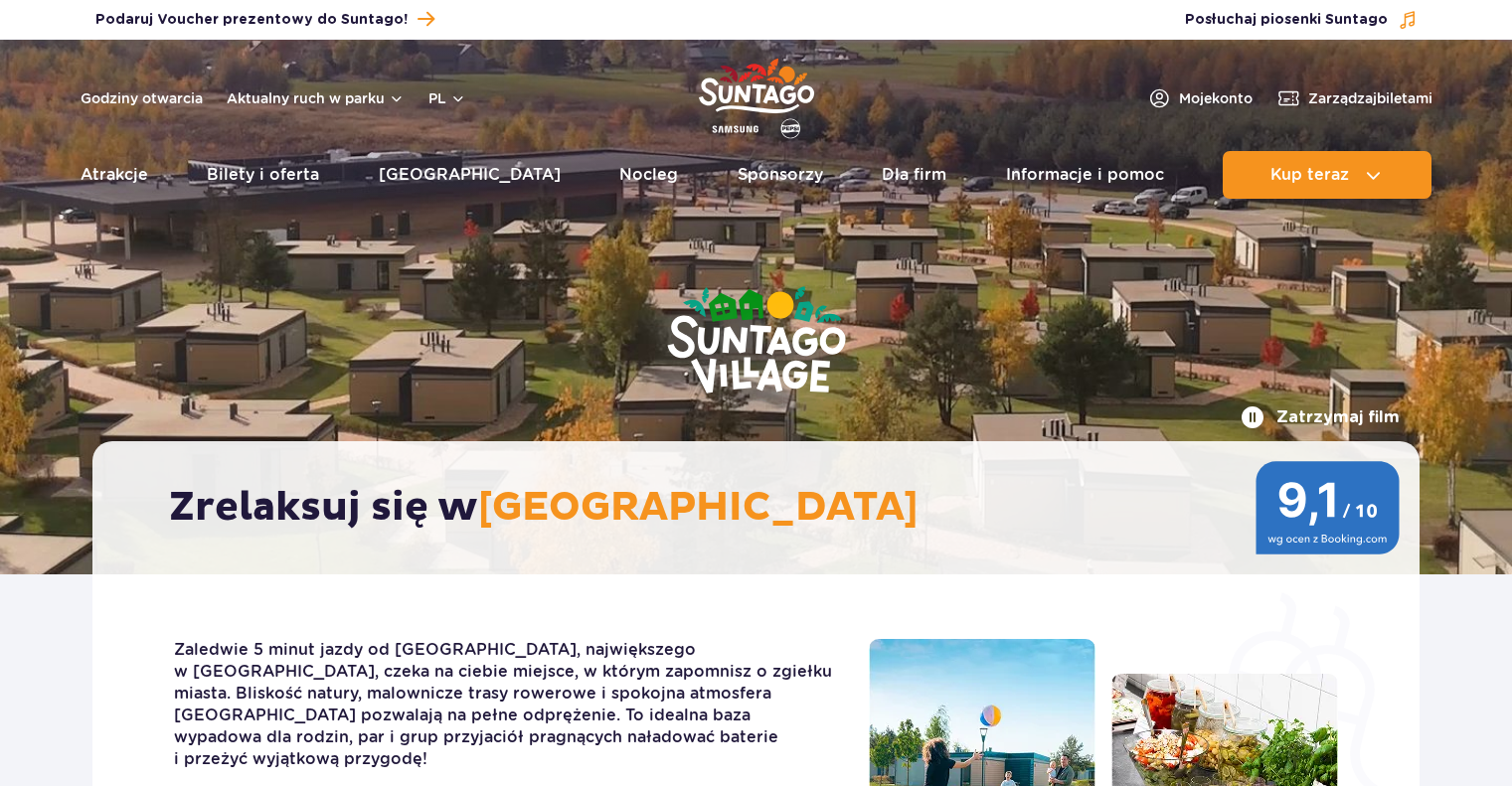 scroll, scrollTop: 0, scrollLeft: 0, axis: both 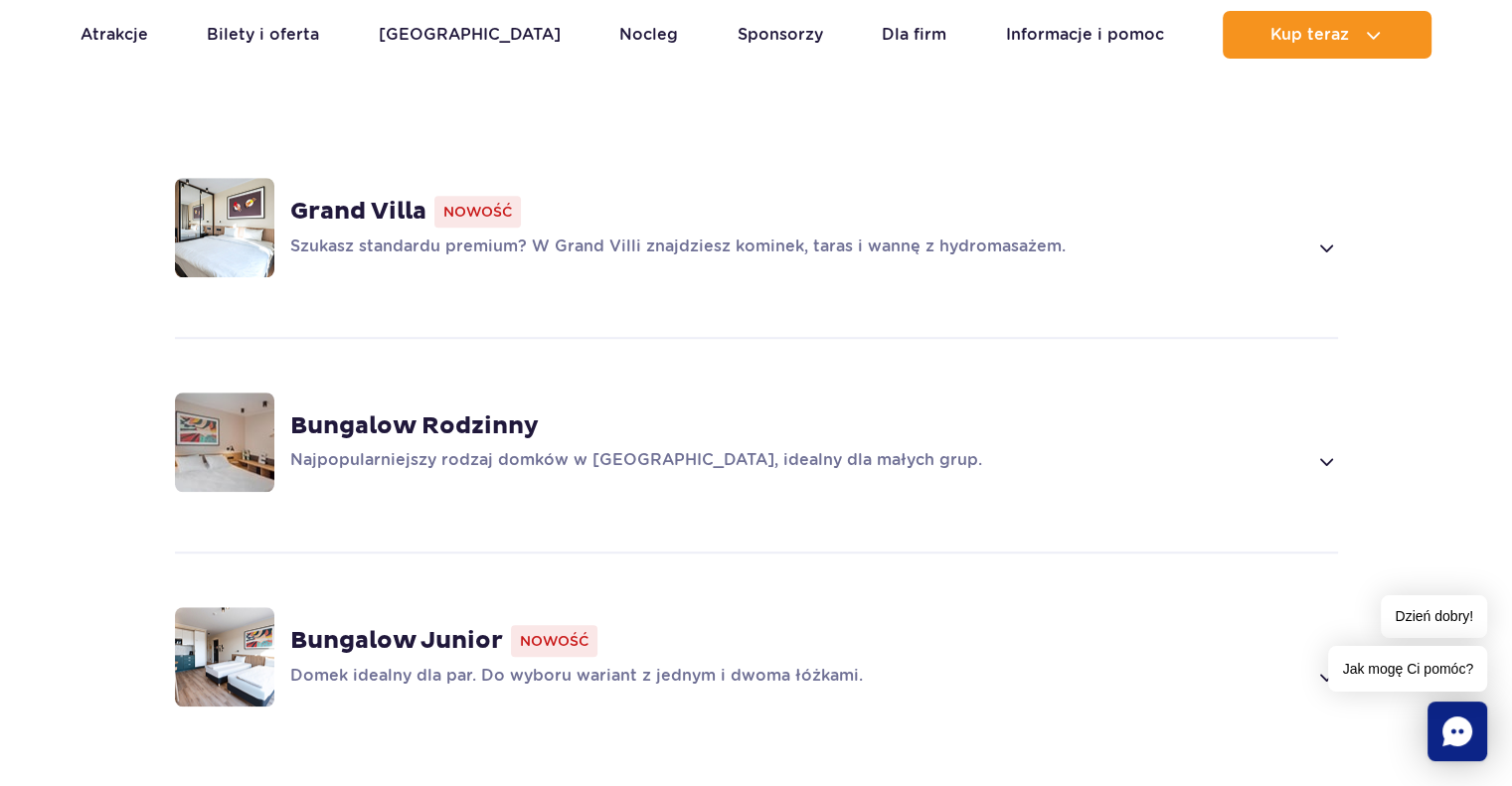 click on "Bungalow Junior" at bounding box center [397, 641] 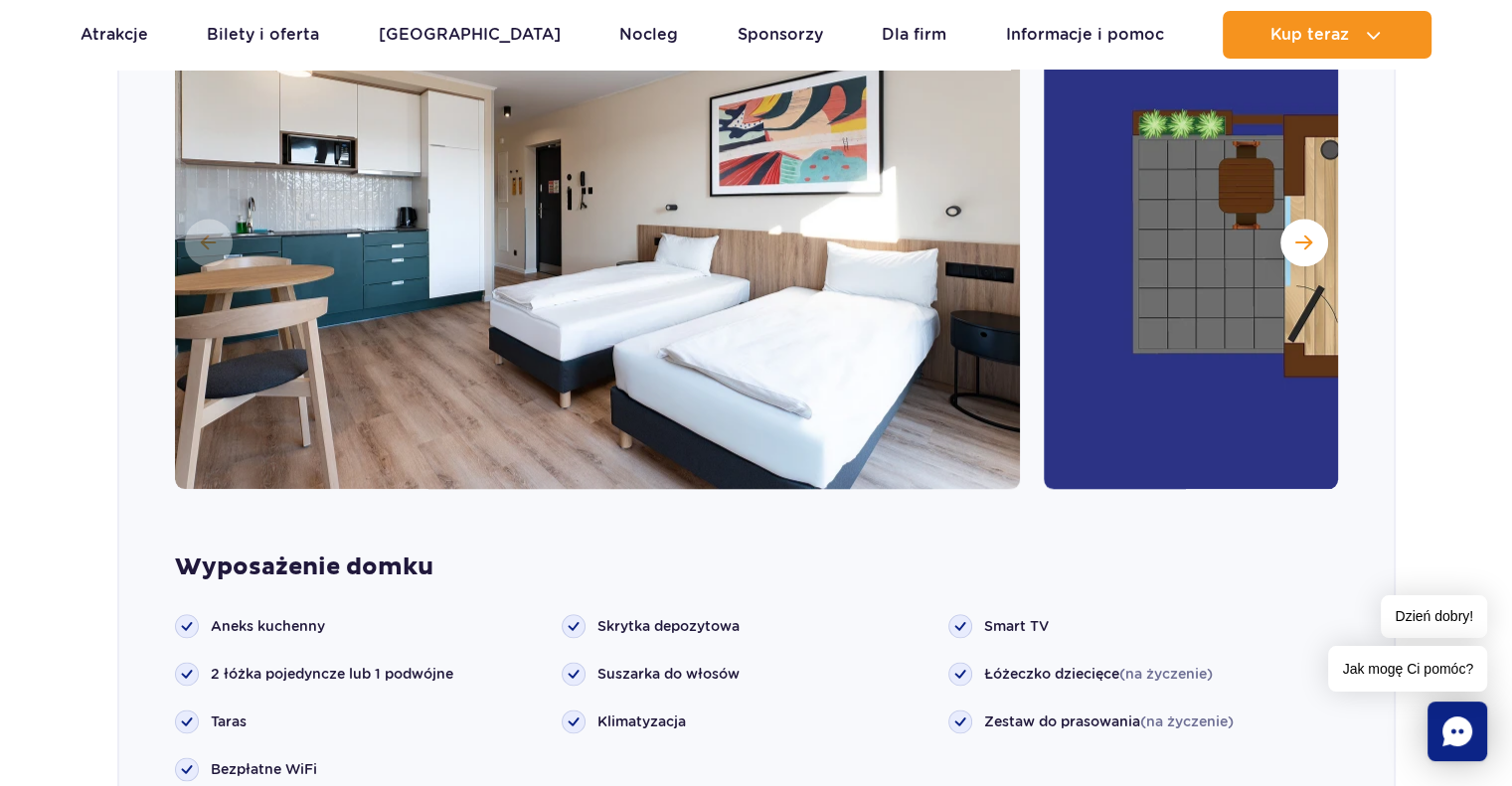 scroll, scrollTop: 2104, scrollLeft: 0, axis: vertical 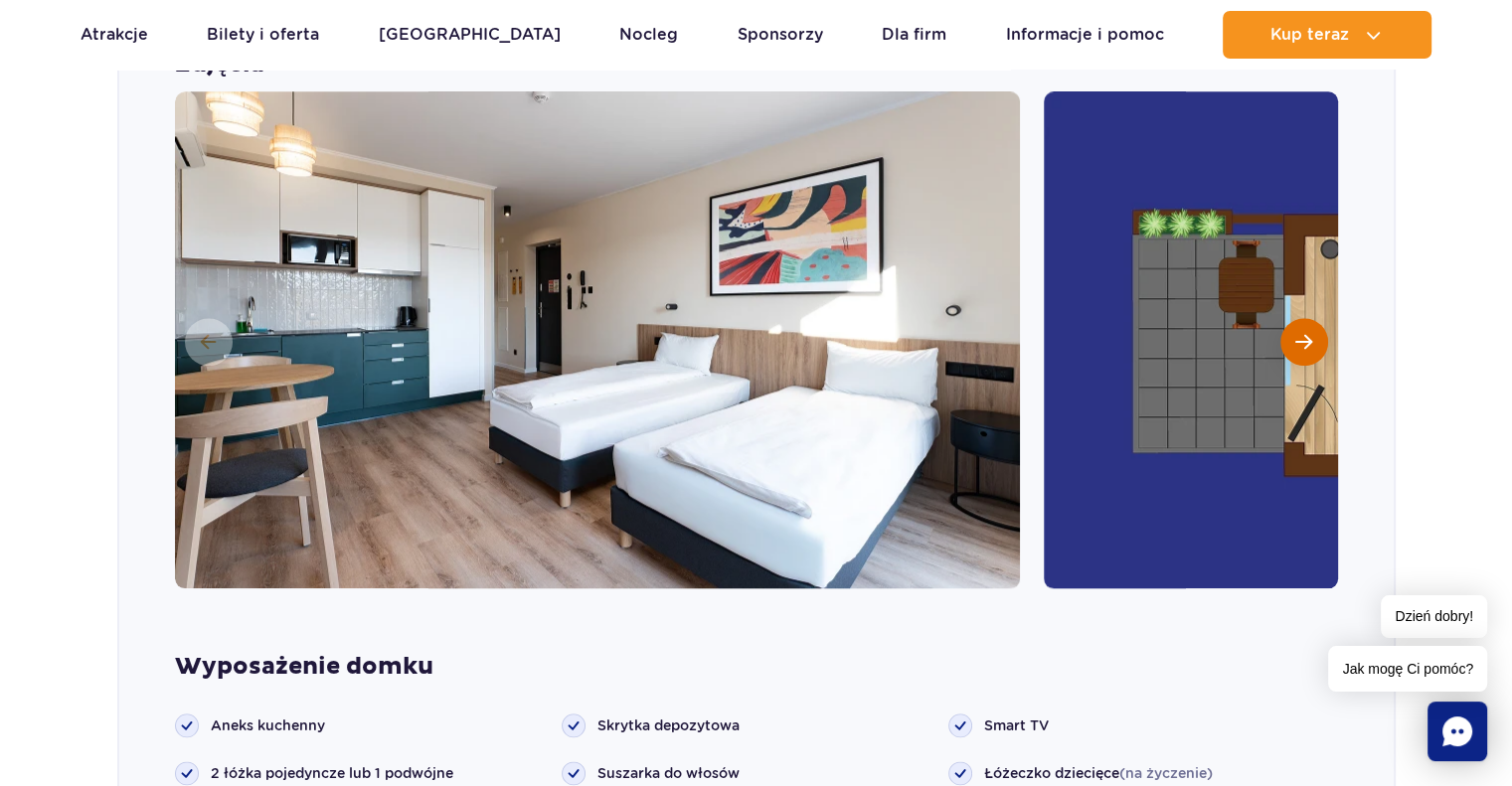 click at bounding box center (1304, 342) 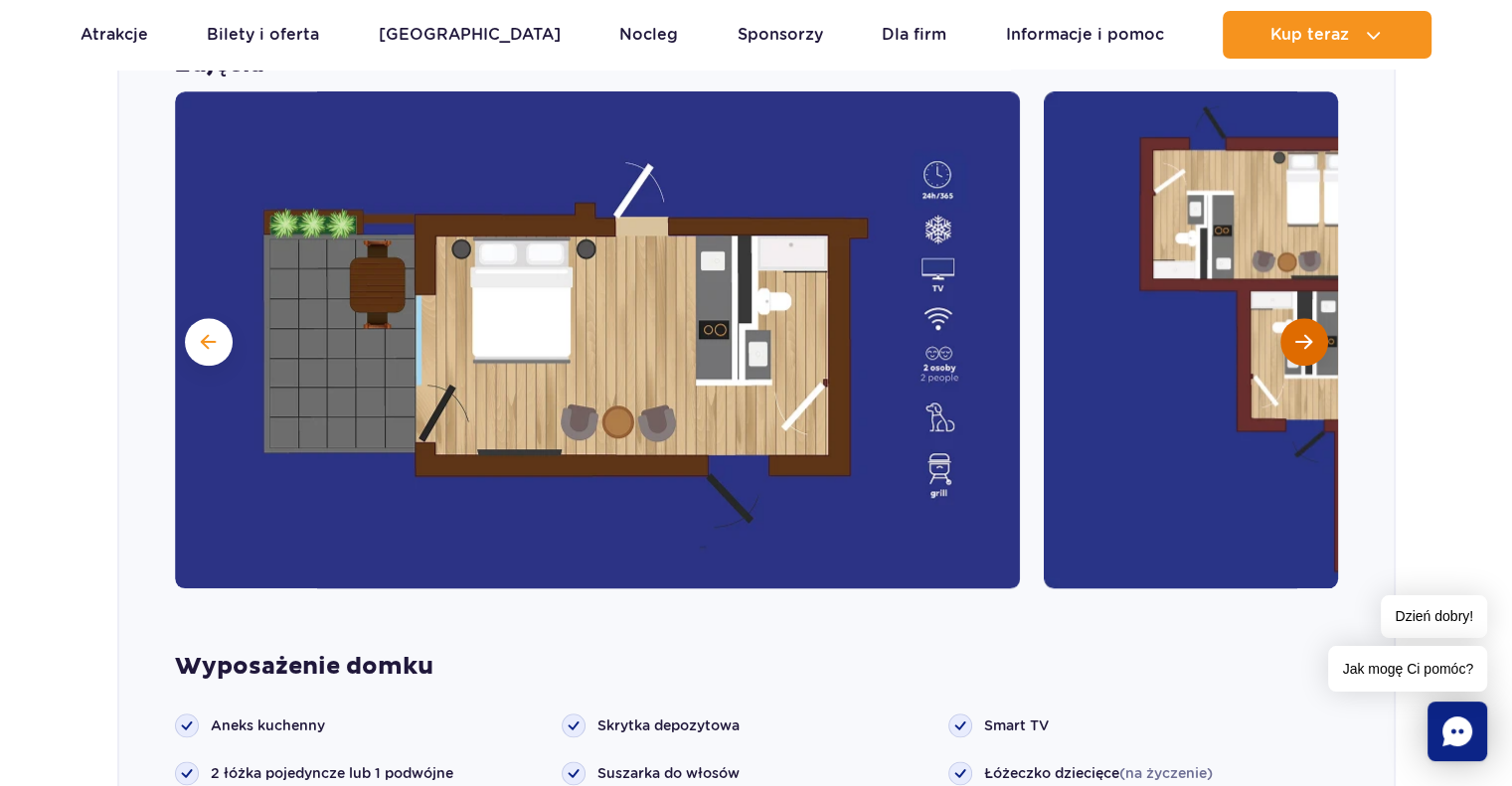 click at bounding box center (1304, 342) 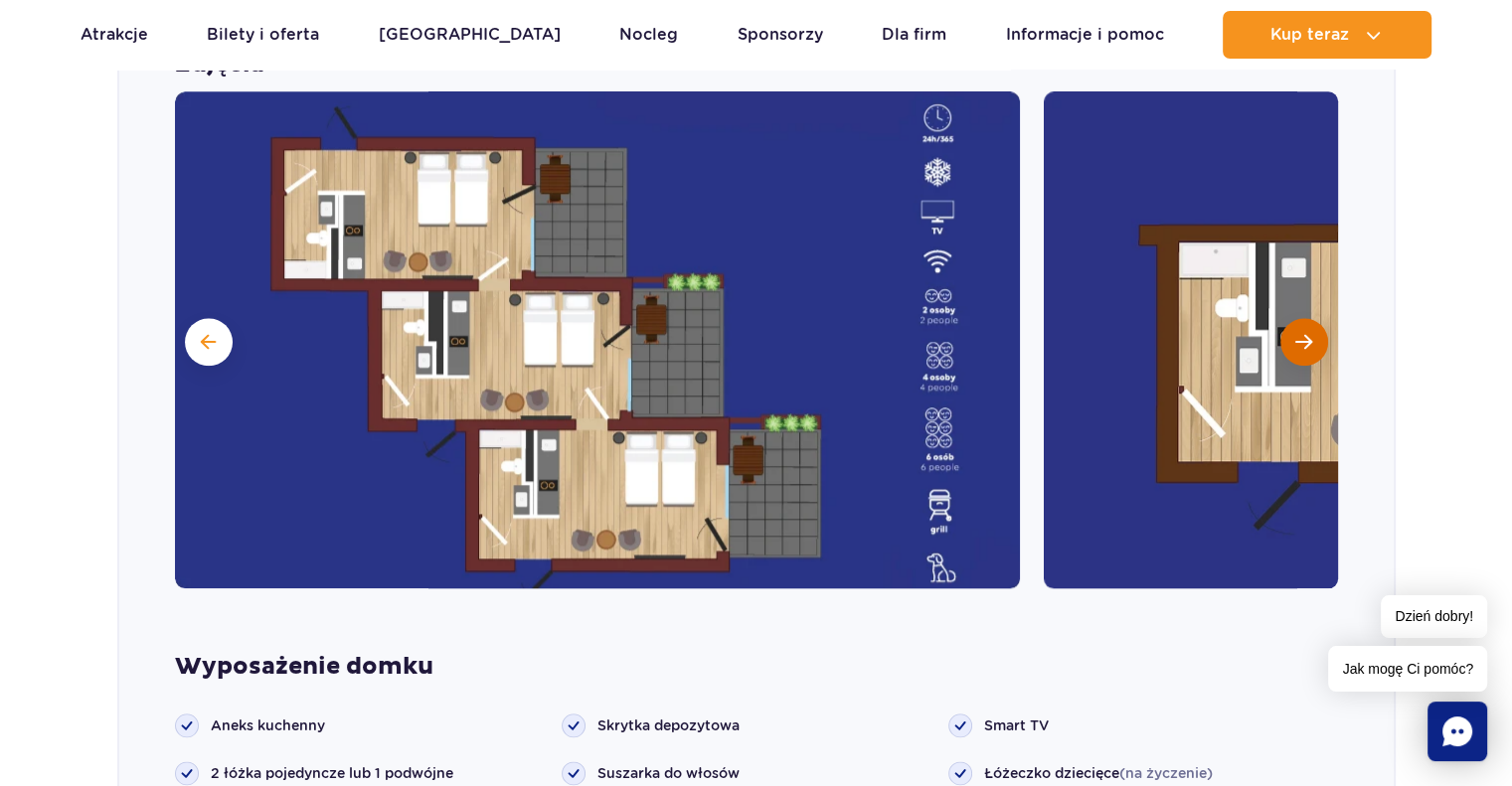 click at bounding box center (1304, 342) 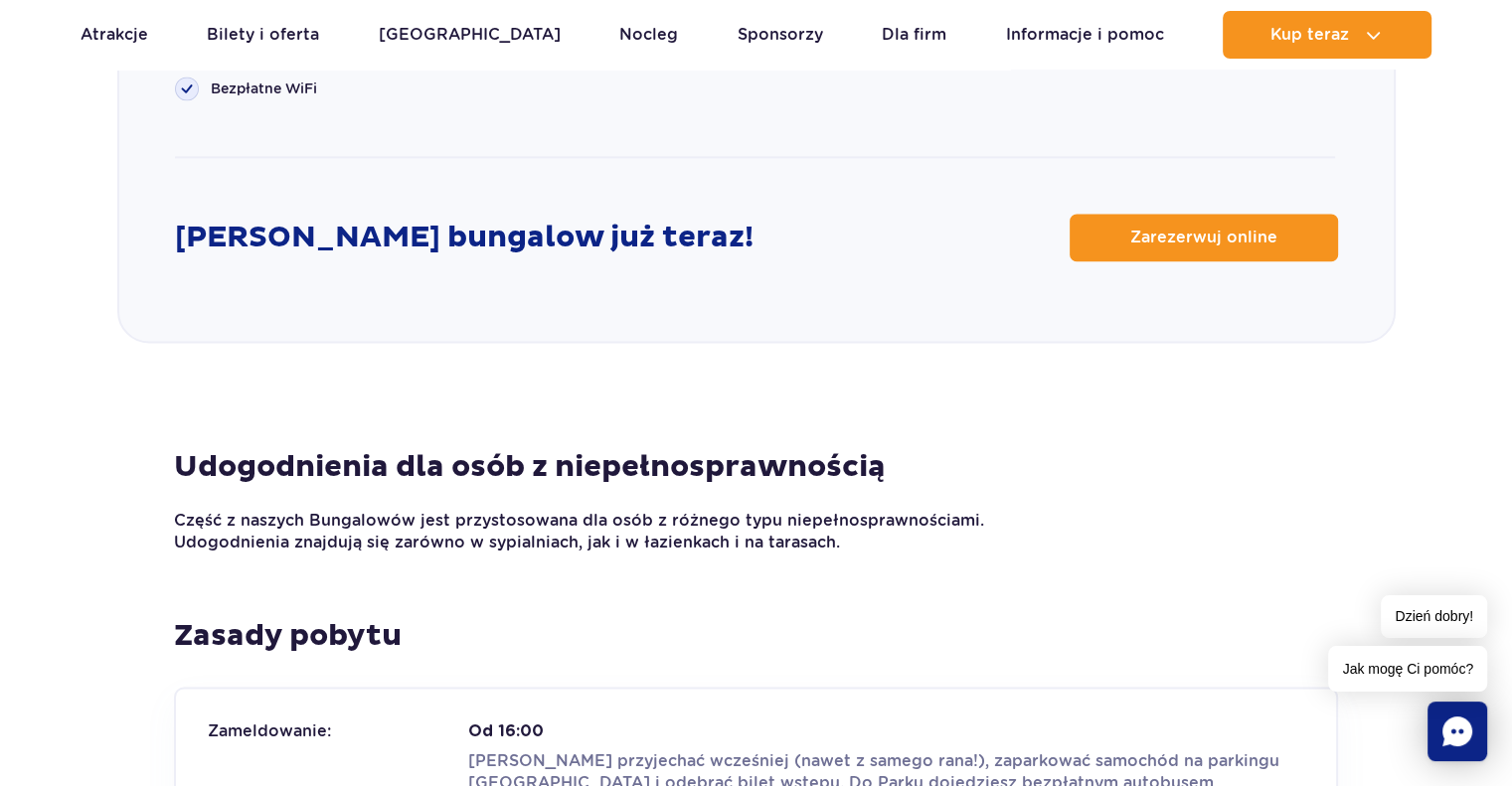 scroll, scrollTop: 2899, scrollLeft: 0, axis: vertical 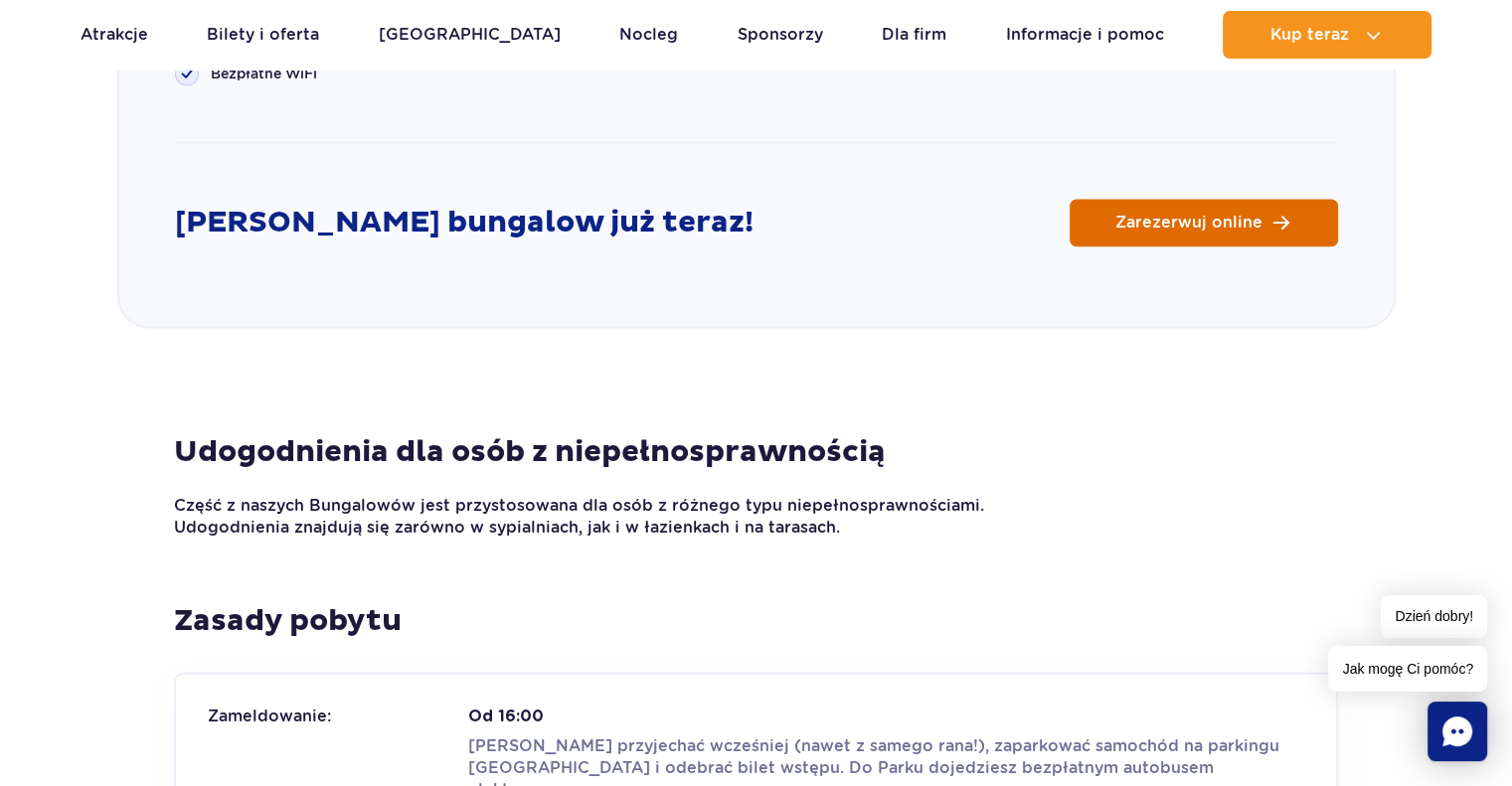 click on "Zarezerwuj online" at bounding box center (1189, 223) 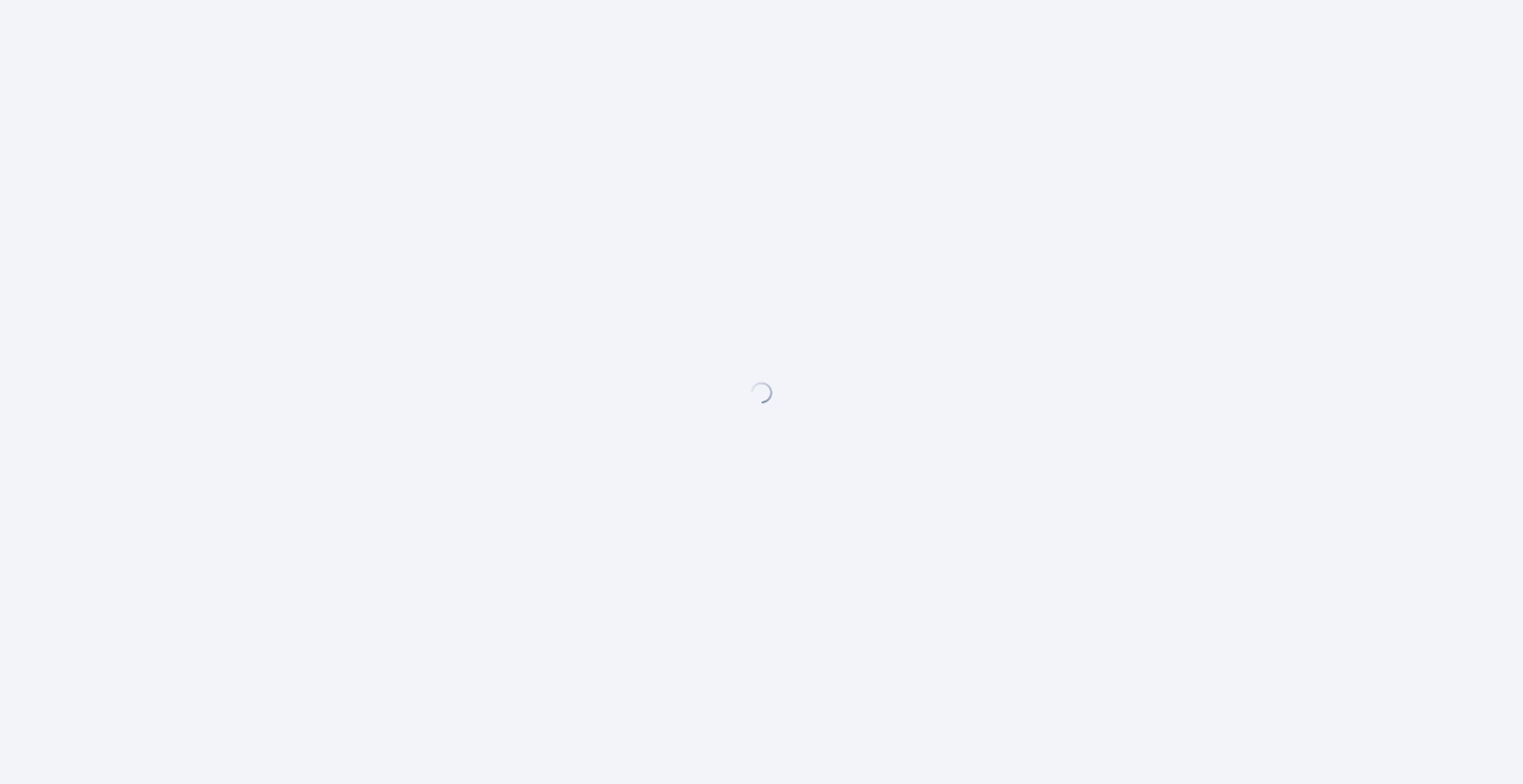 scroll, scrollTop: 0, scrollLeft: 0, axis: both 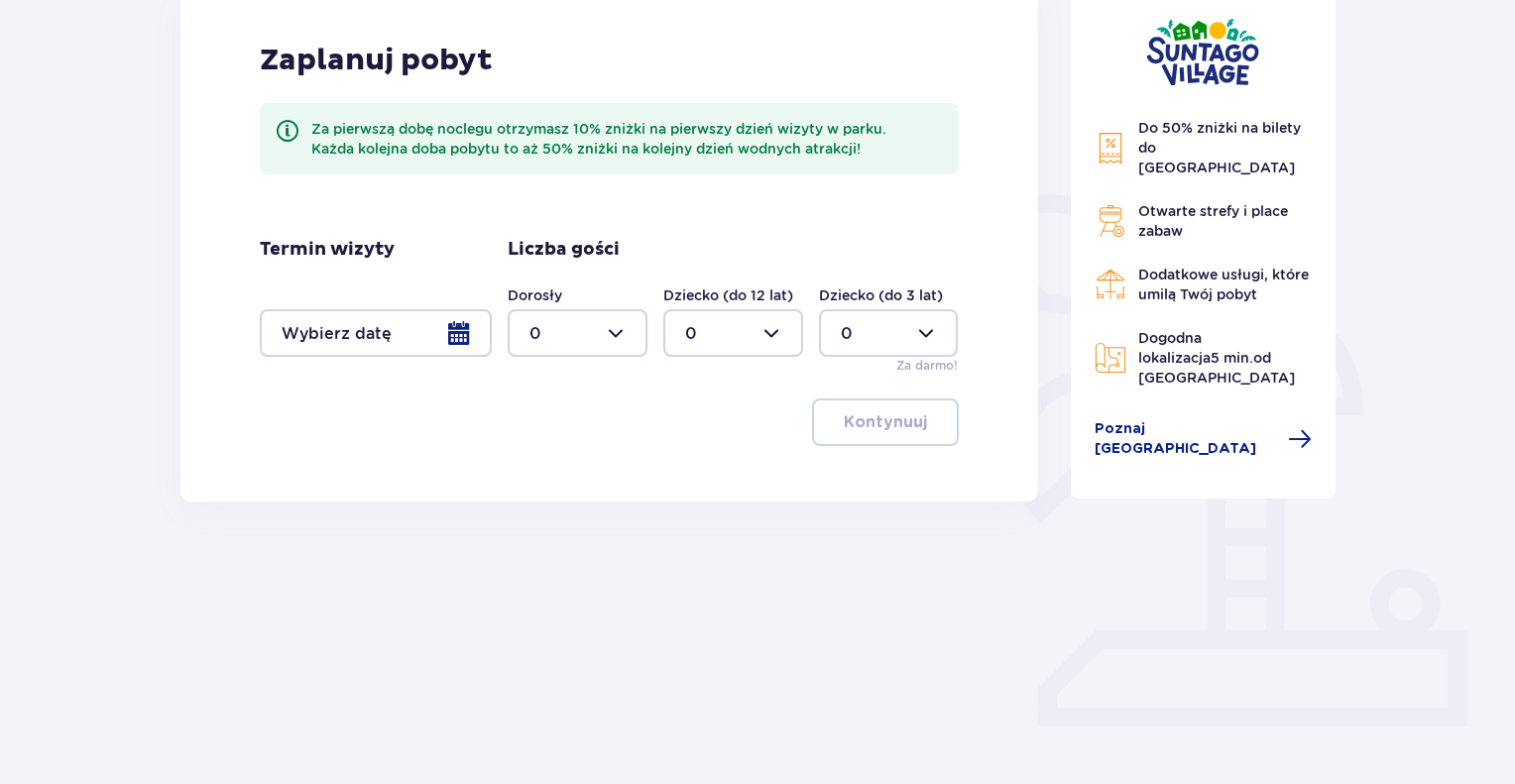 click at bounding box center [376, 333] 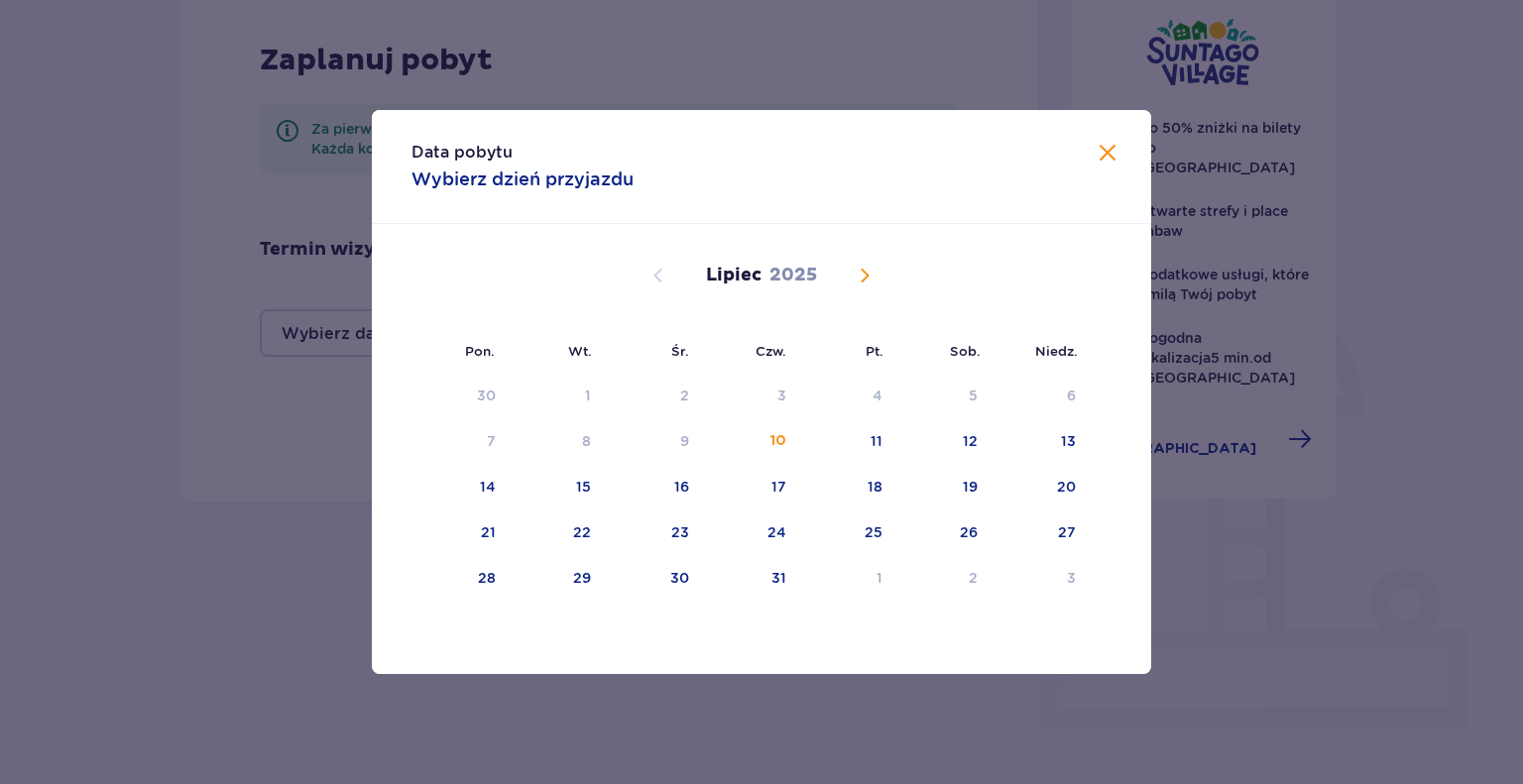 click at bounding box center (865, 276) 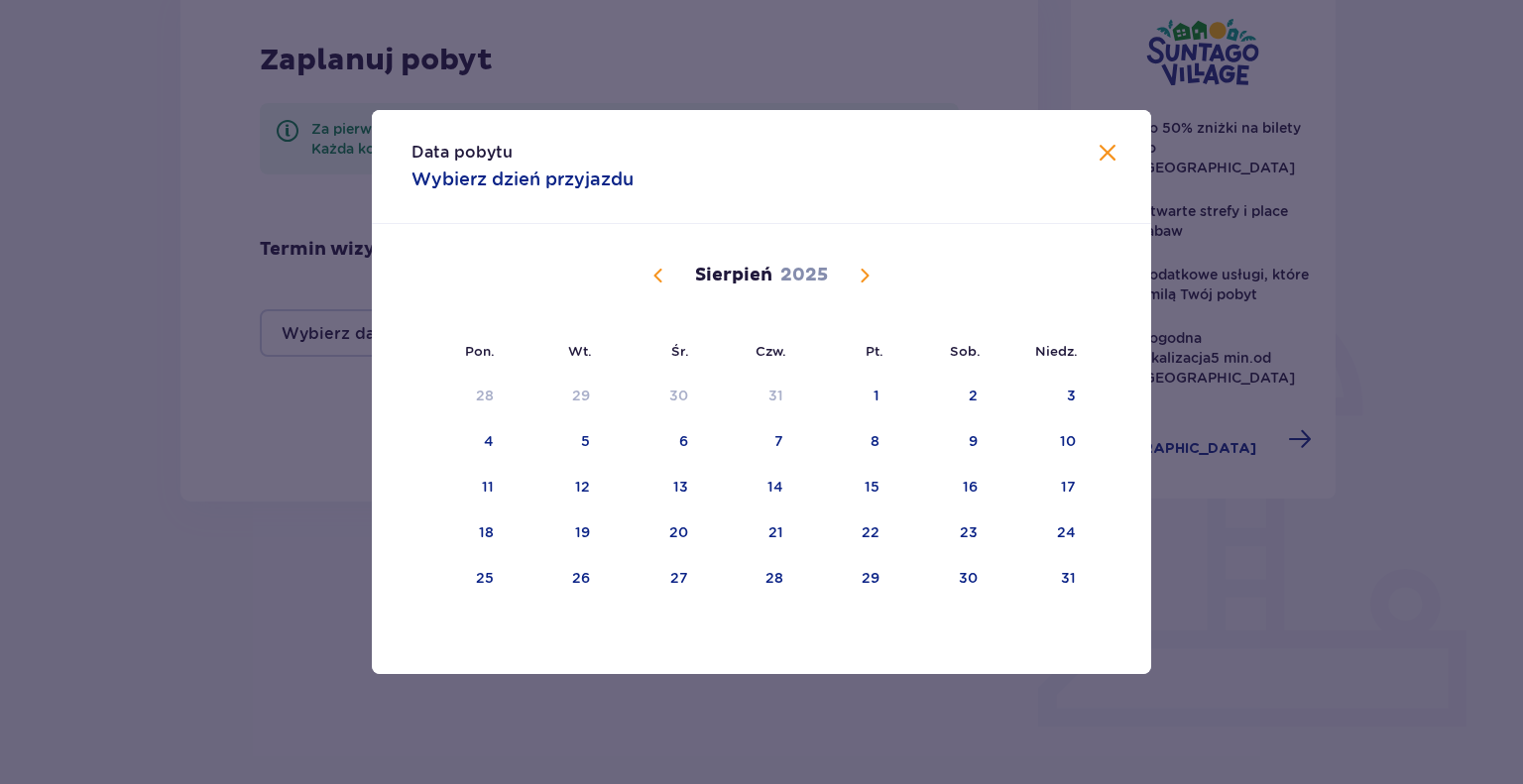 click at bounding box center (865, 276) 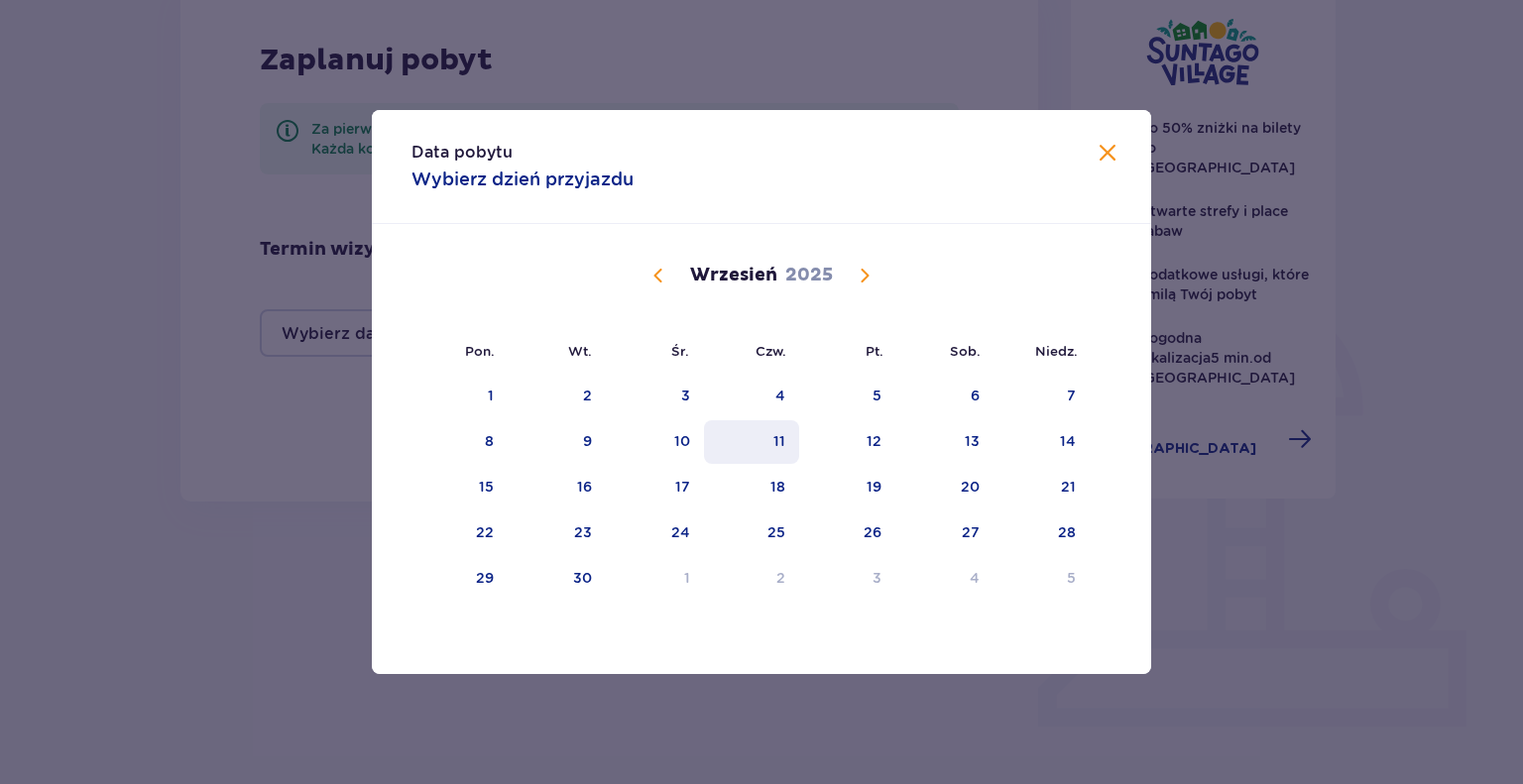click on "11" at bounding box center (779, 441) 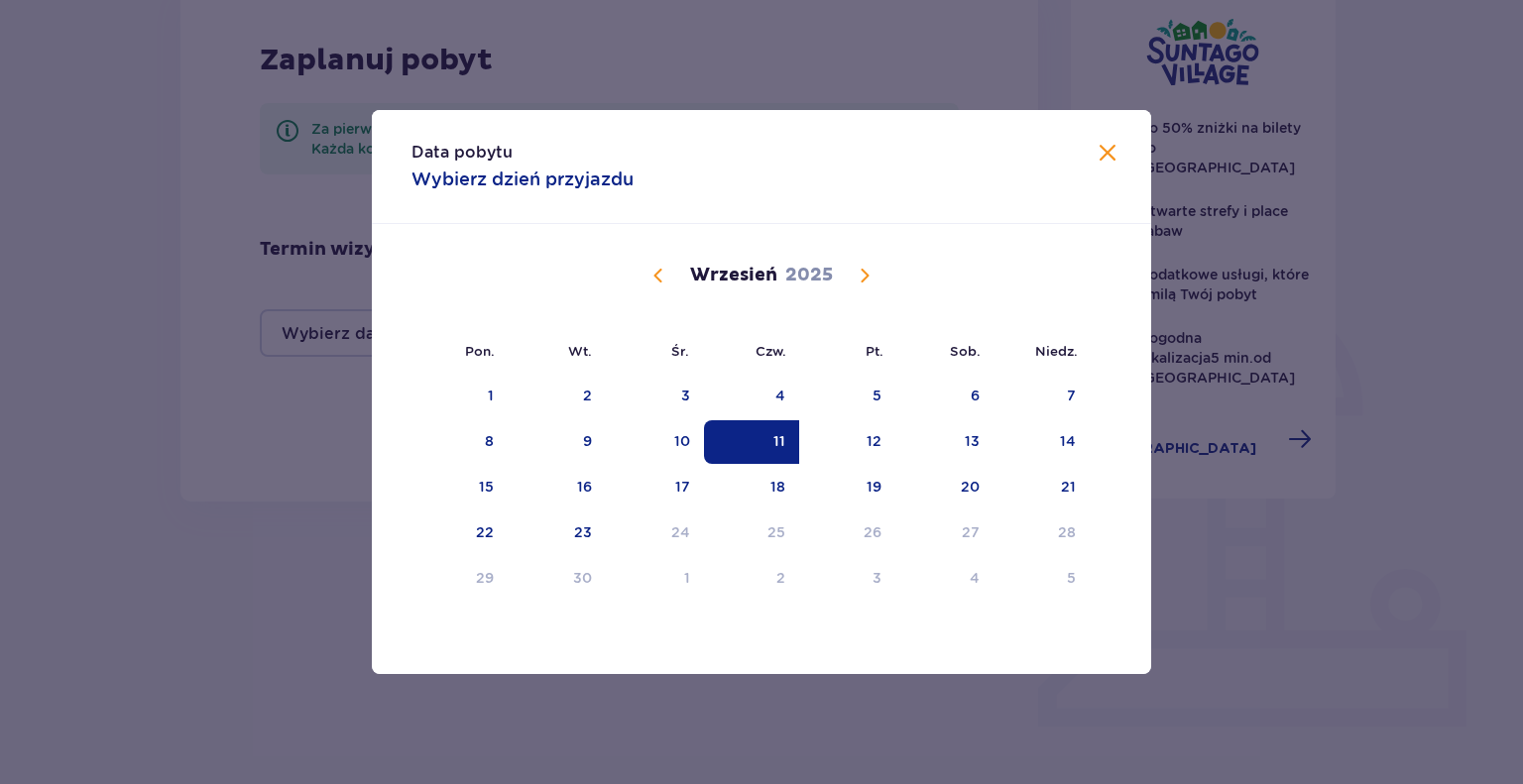 click at bounding box center [1108, 154] 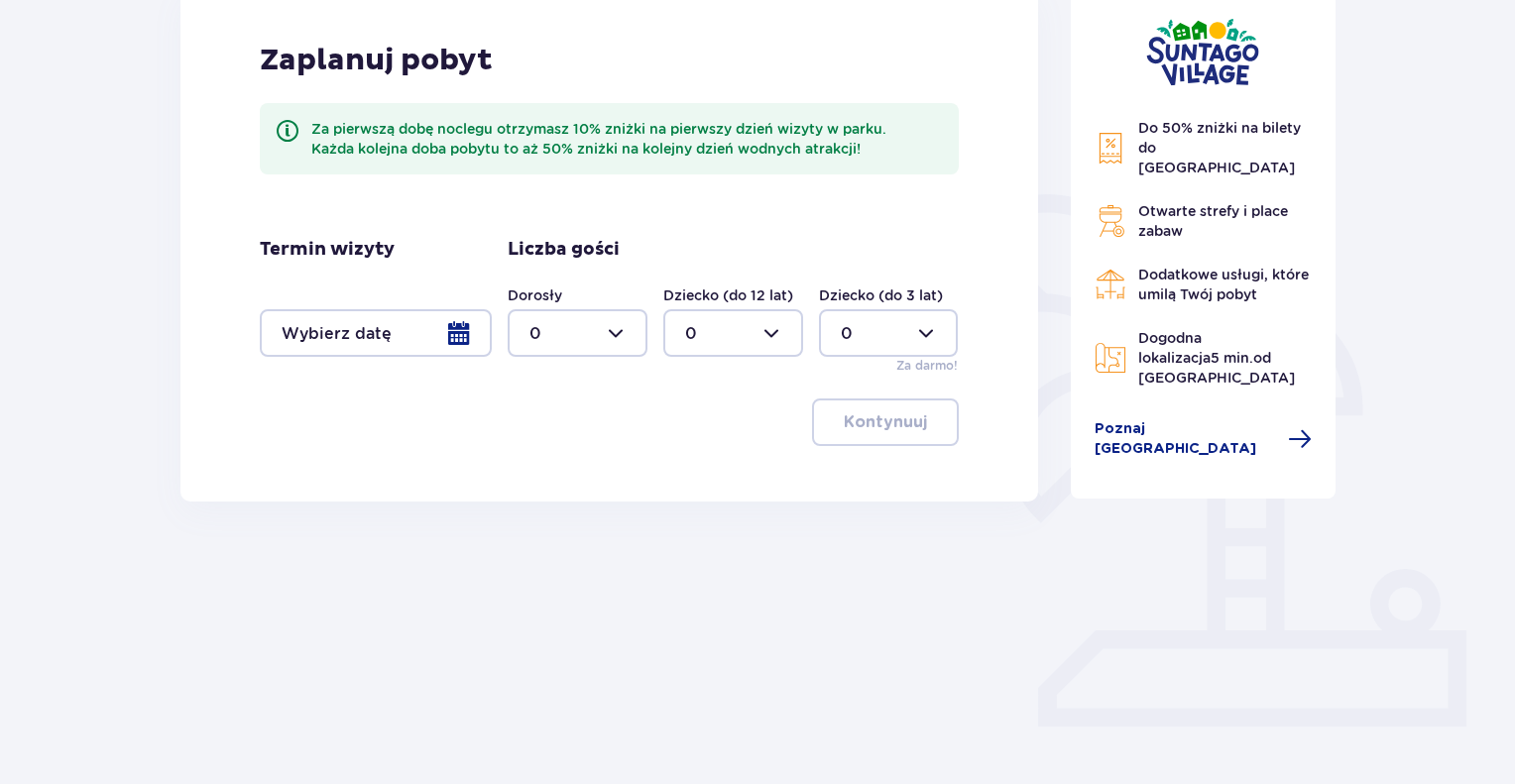 click at bounding box center (577, 333) 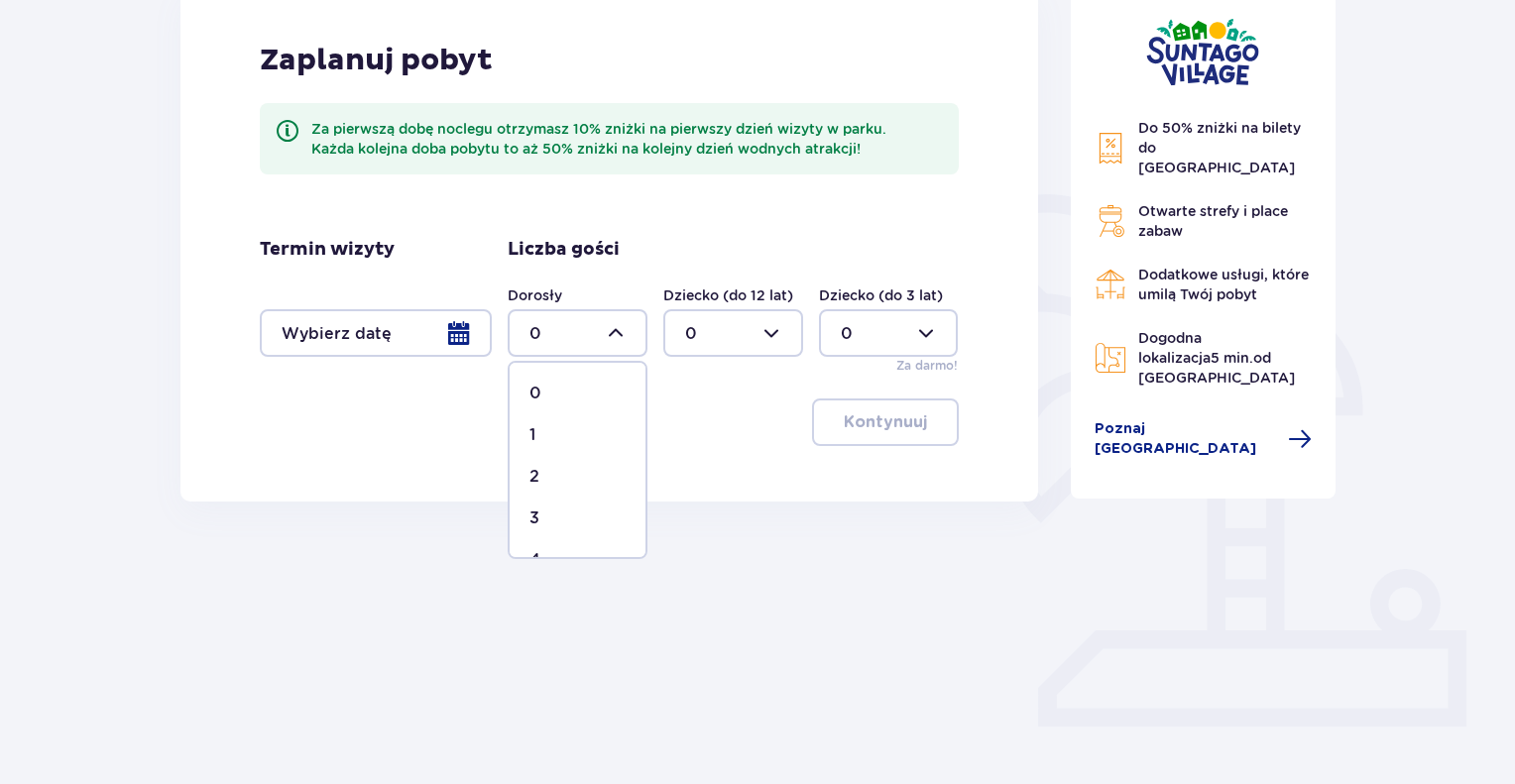 click on "2" at bounding box center (577, 477) 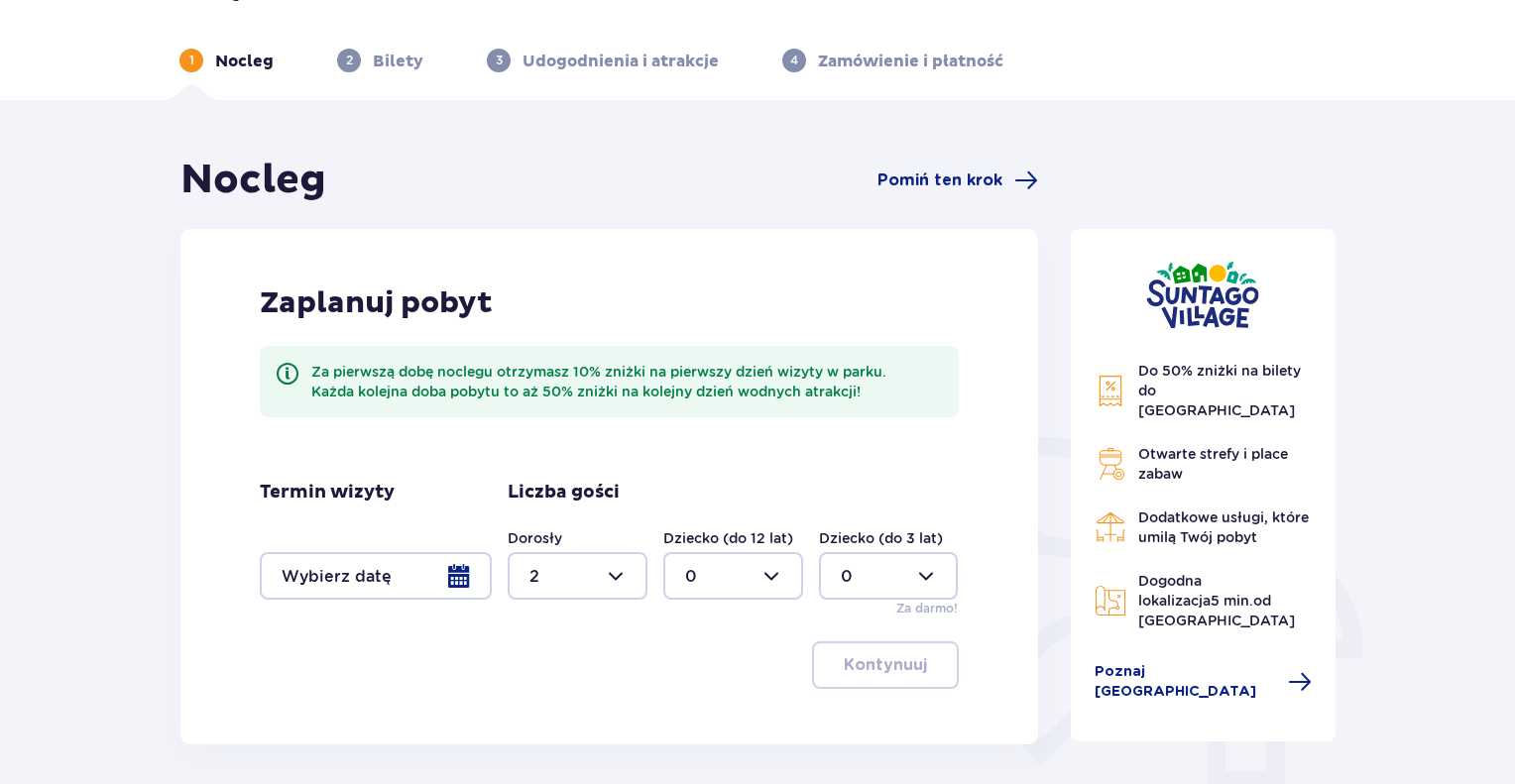 scroll, scrollTop: 99, scrollLeft: 0, axis: vertical 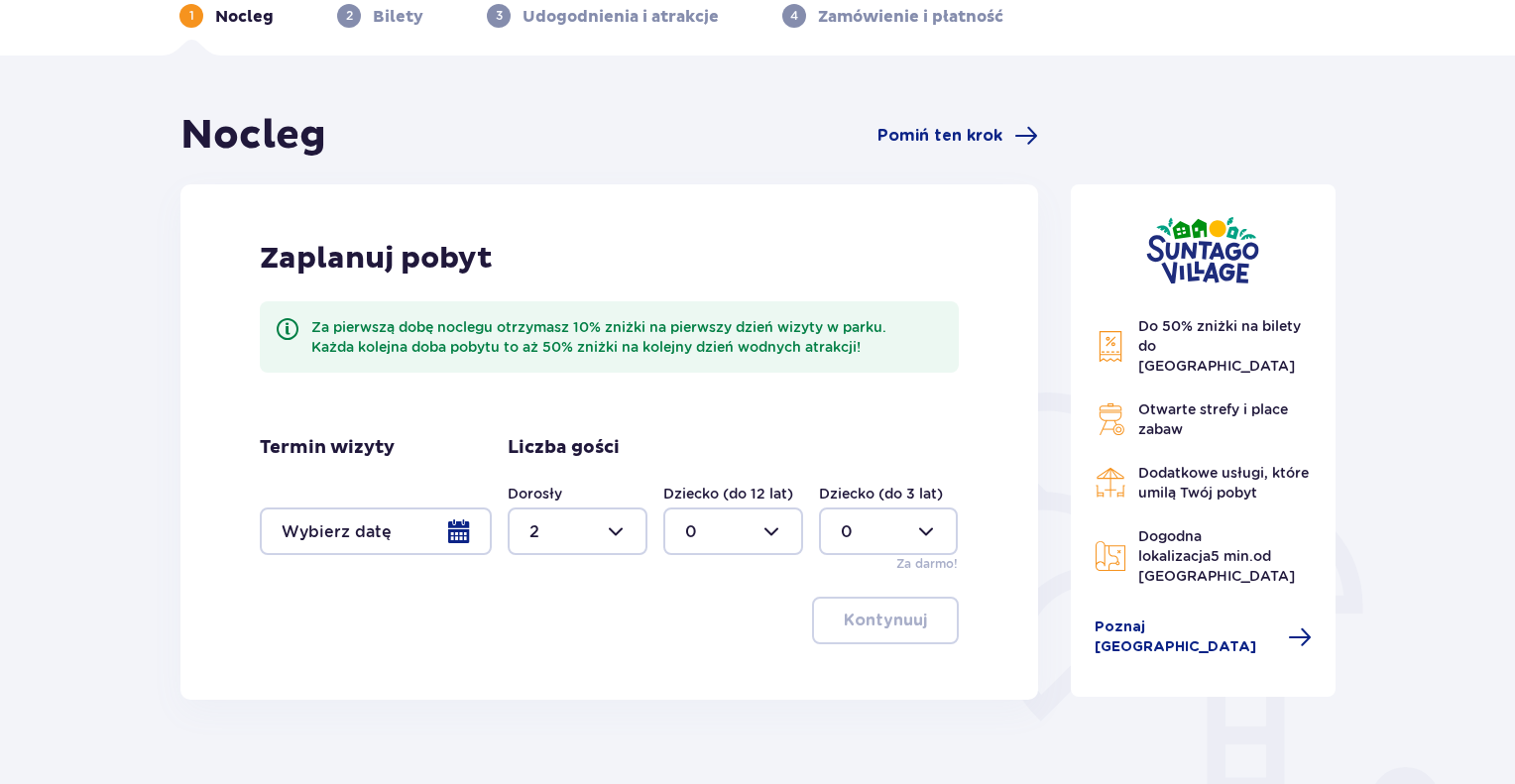 click at bounding box center (376, 531) 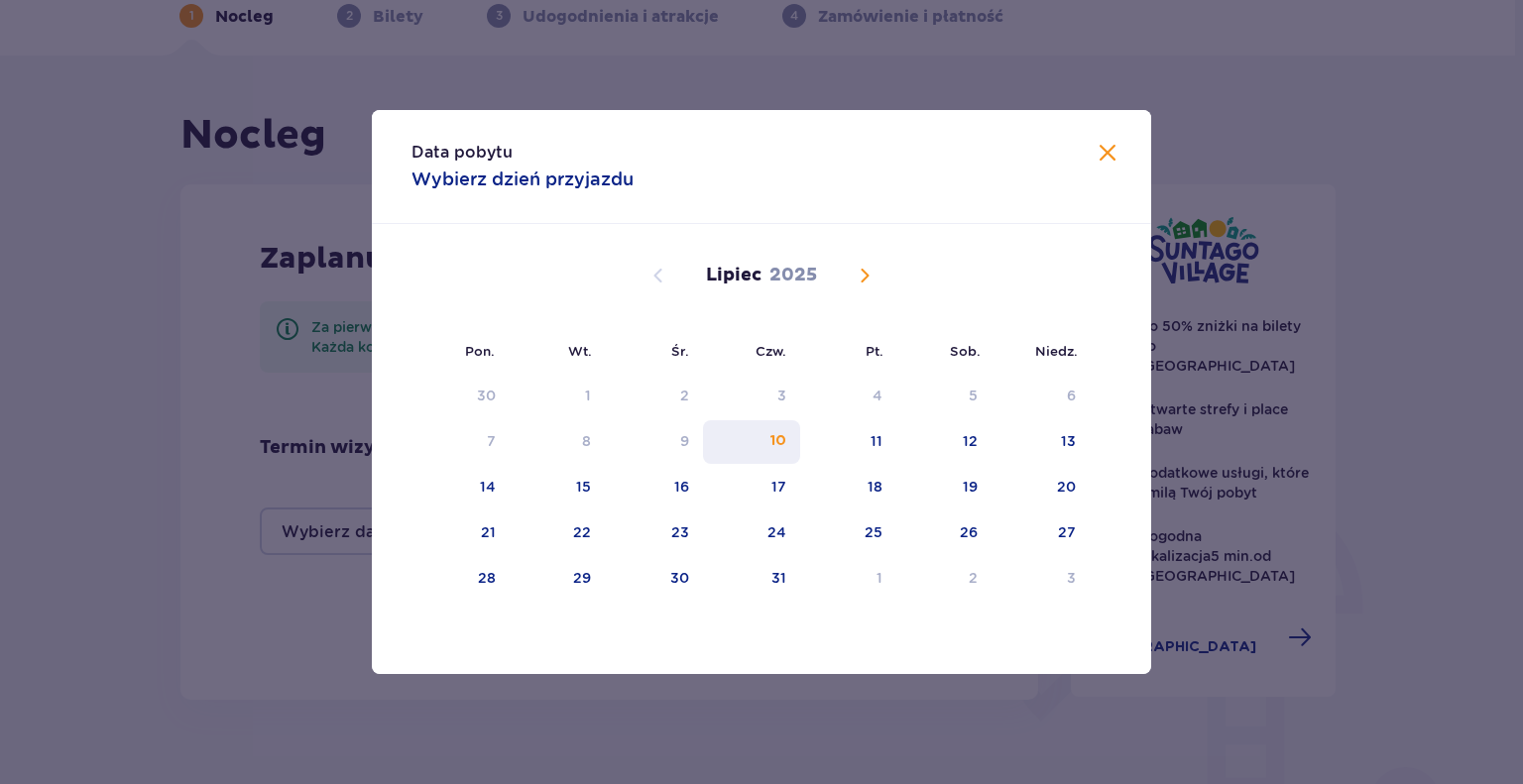 click on "10" at bounding box center [752, 442] 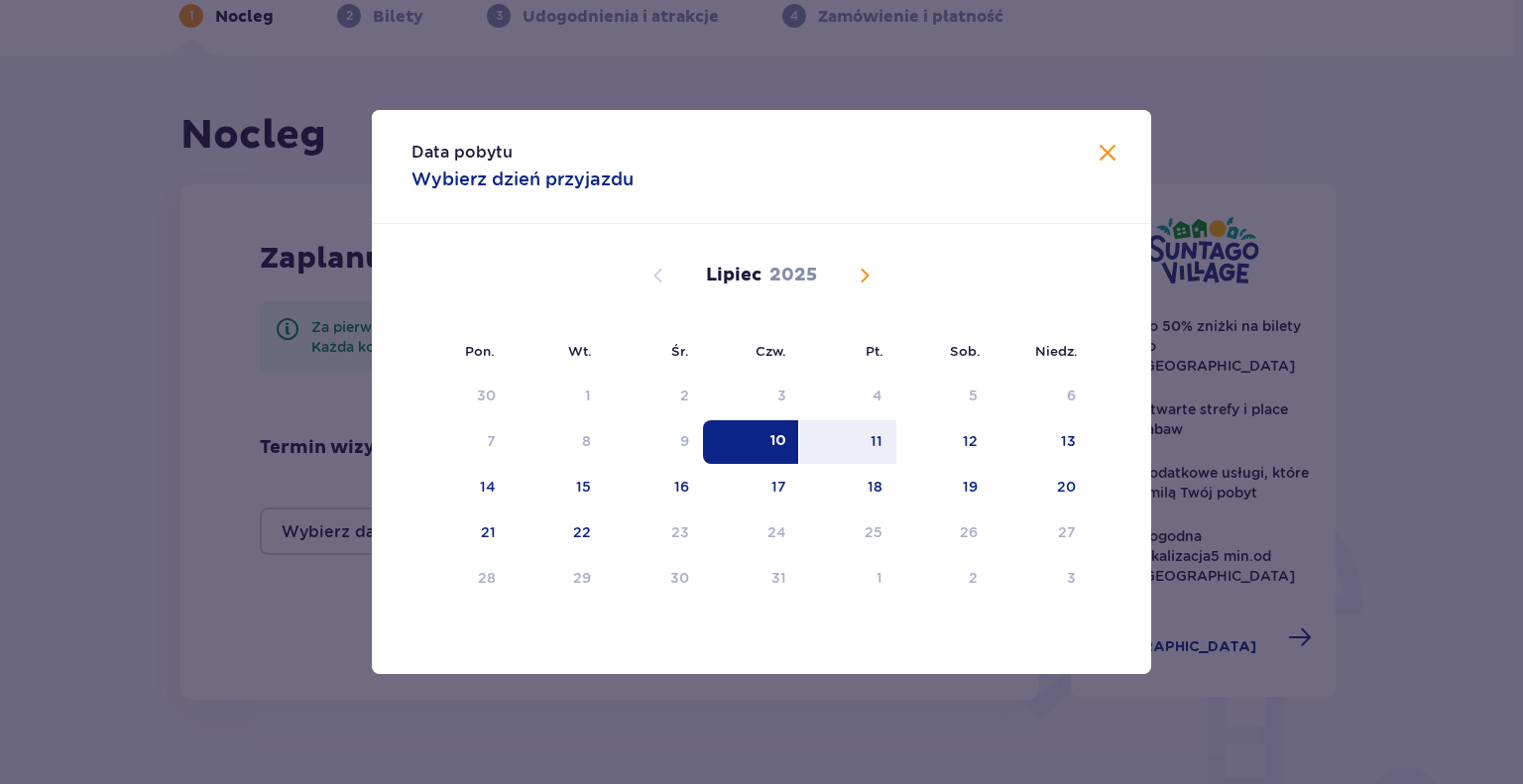 drag, startPoint x: 768, startPoint y: 443, endPoint x: 824, endPoint y: 348, distance: 110.27692 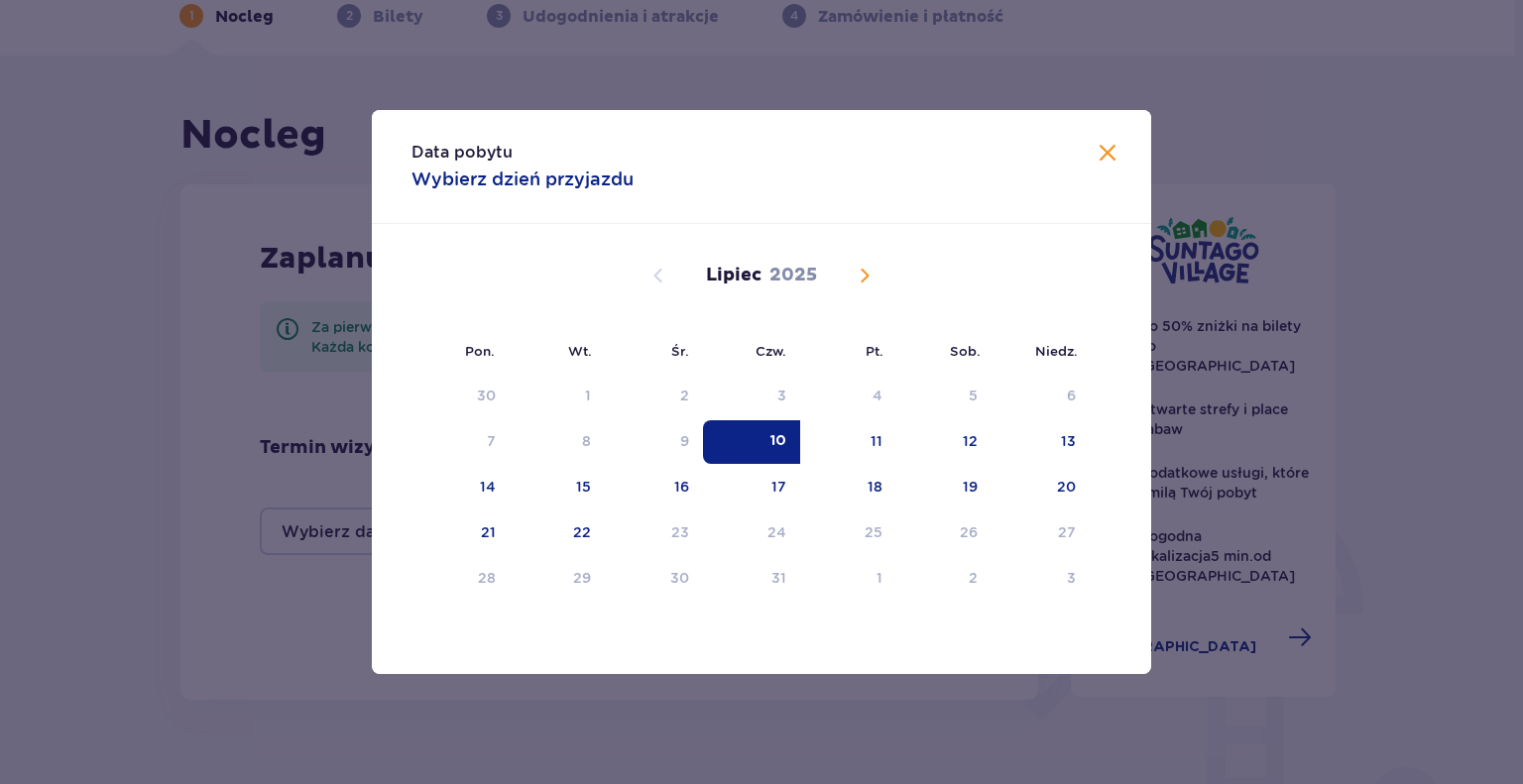 click at bounding box center (865, 276) 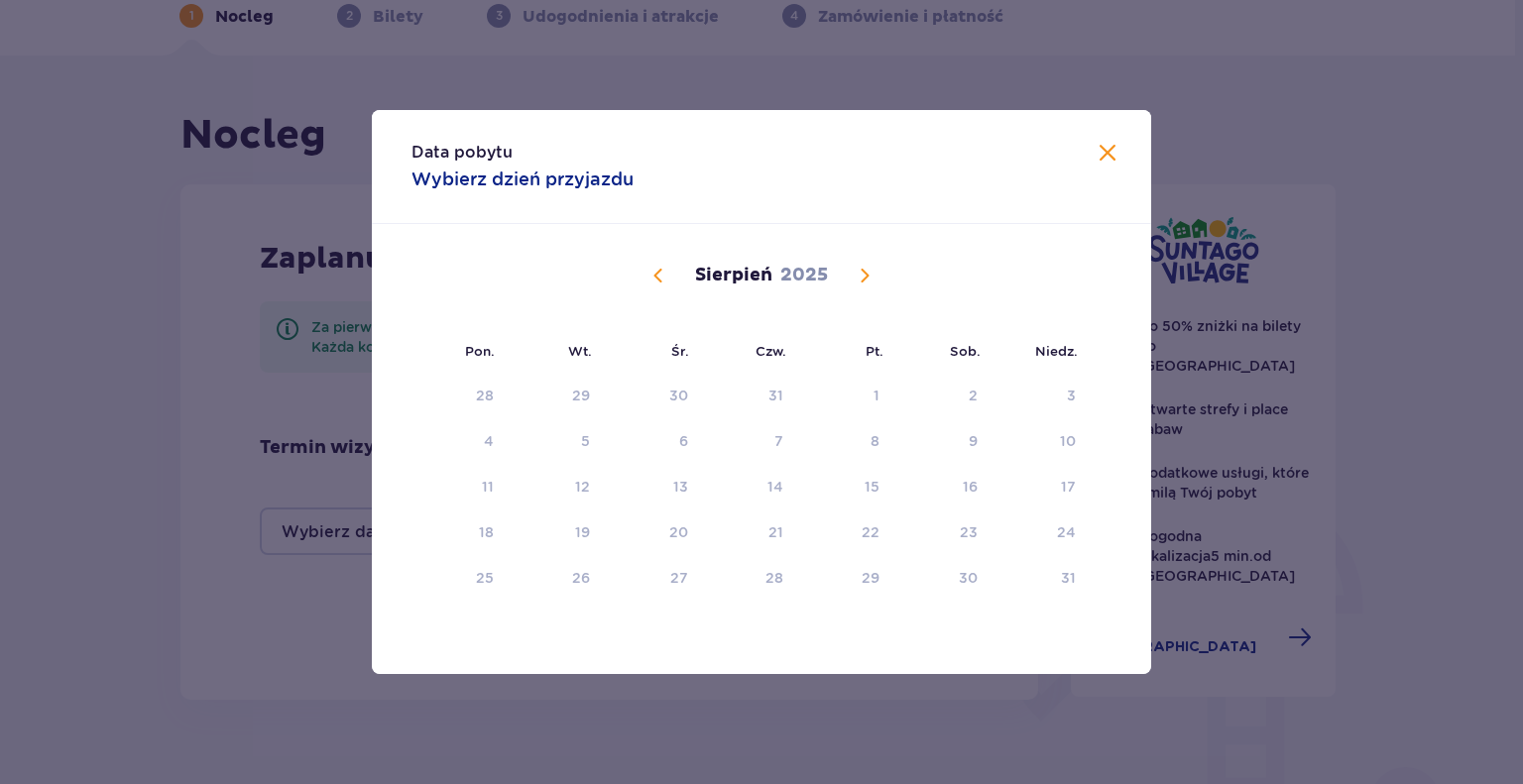 click at bounding box center (865, 276) 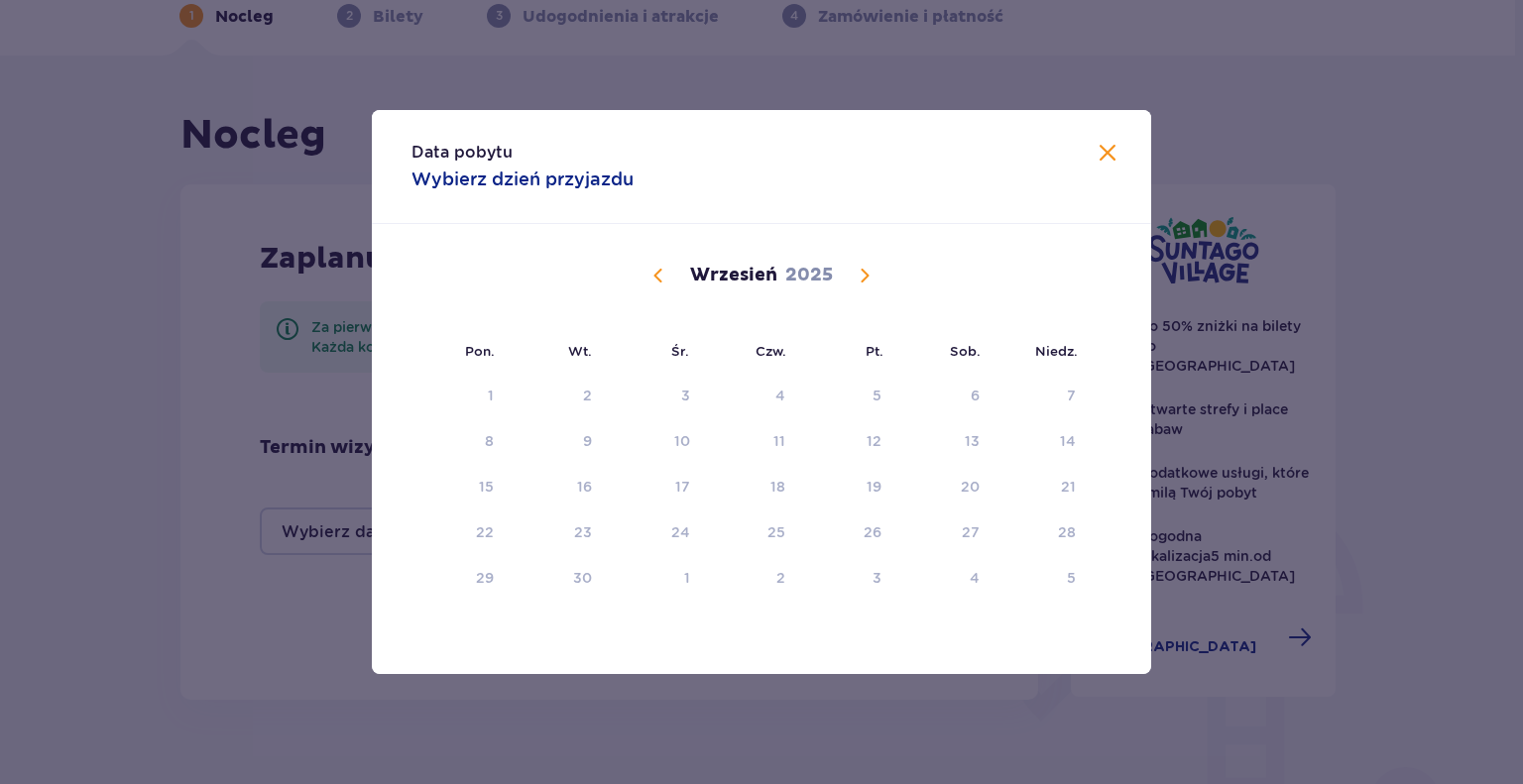 click at bounding box center [865, 276] 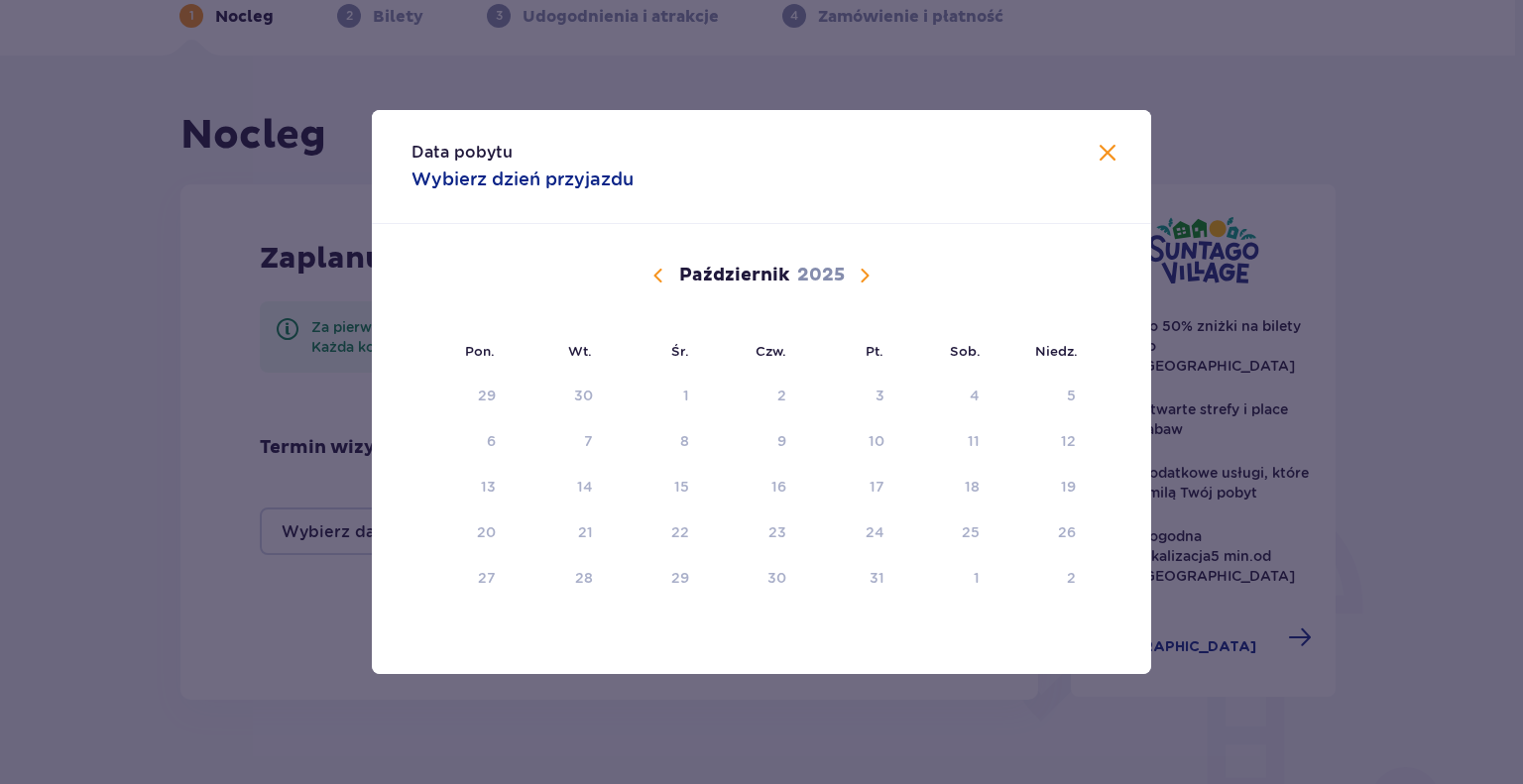 click at bounding box center (865, 276) 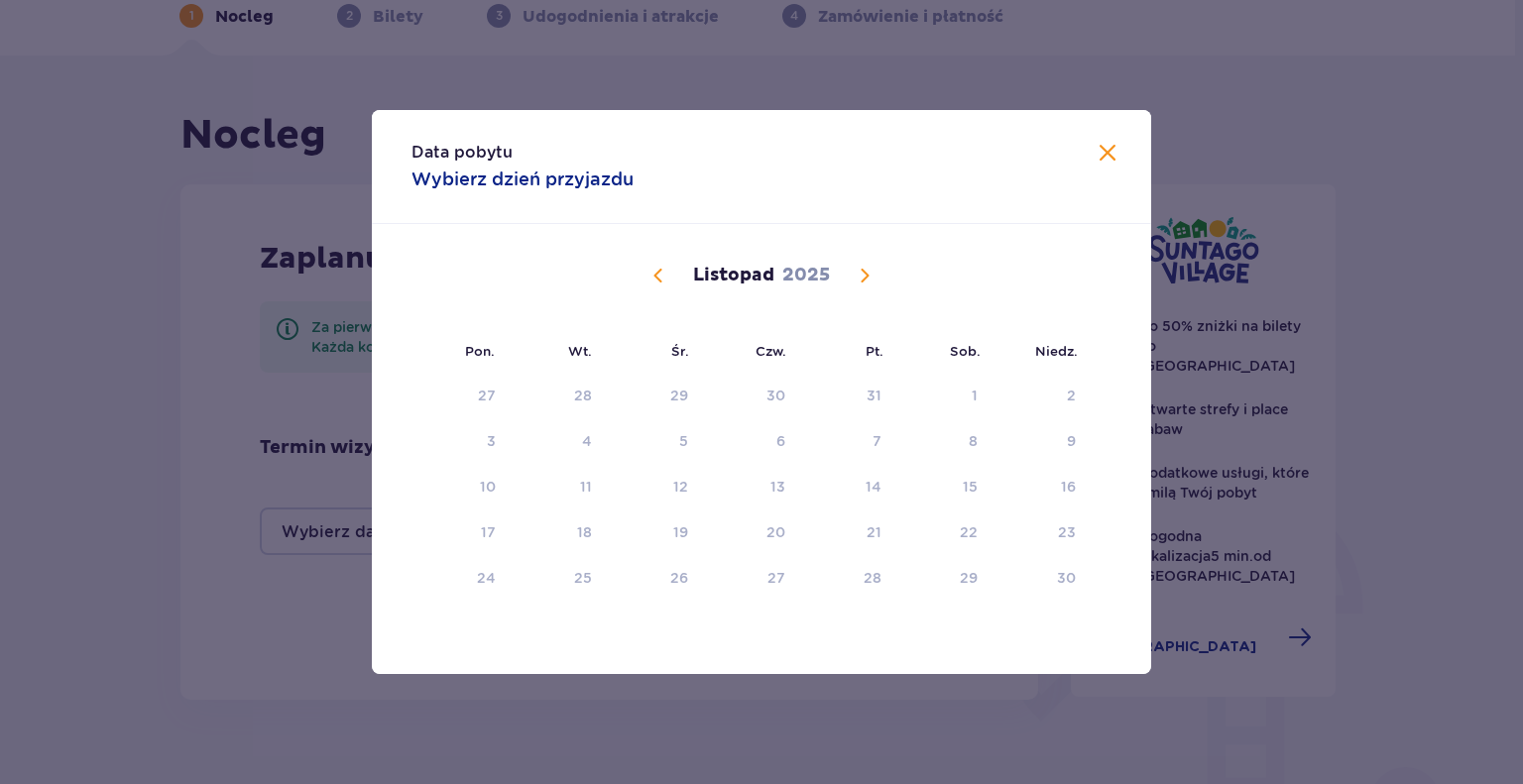 click at bounding box center [865, 276] 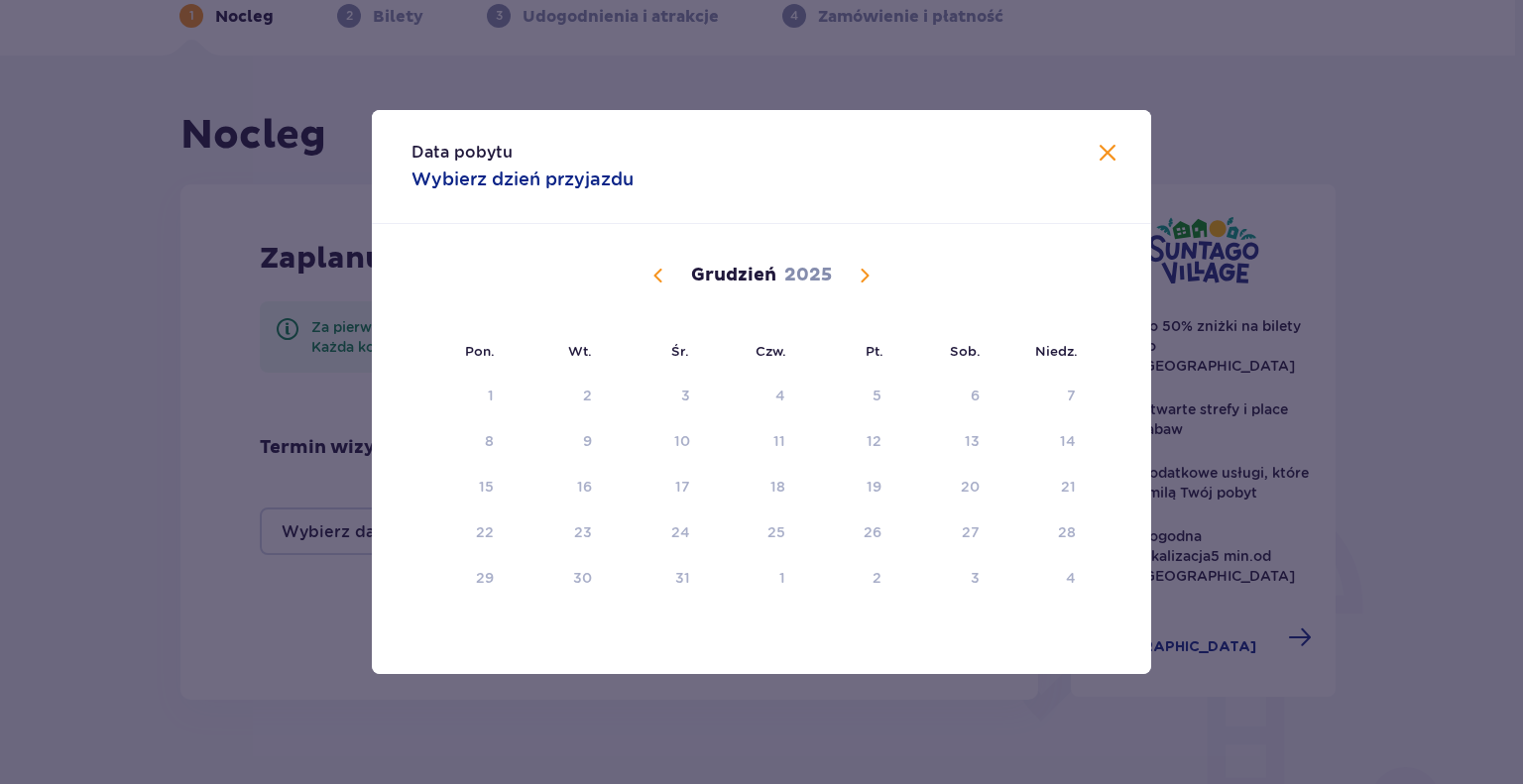 click at bounding box center [865, 276] 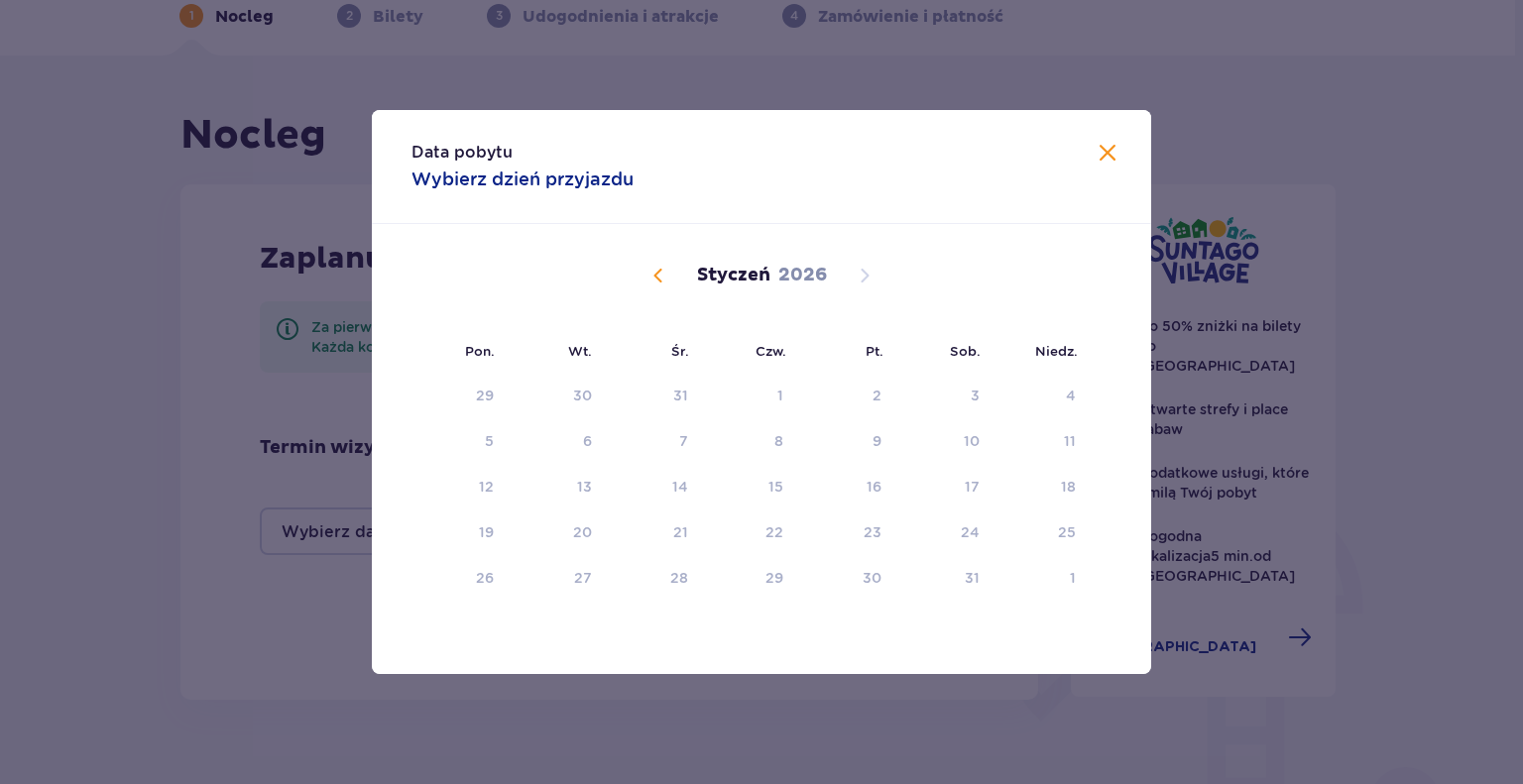 click at bounding box center [658, 276] 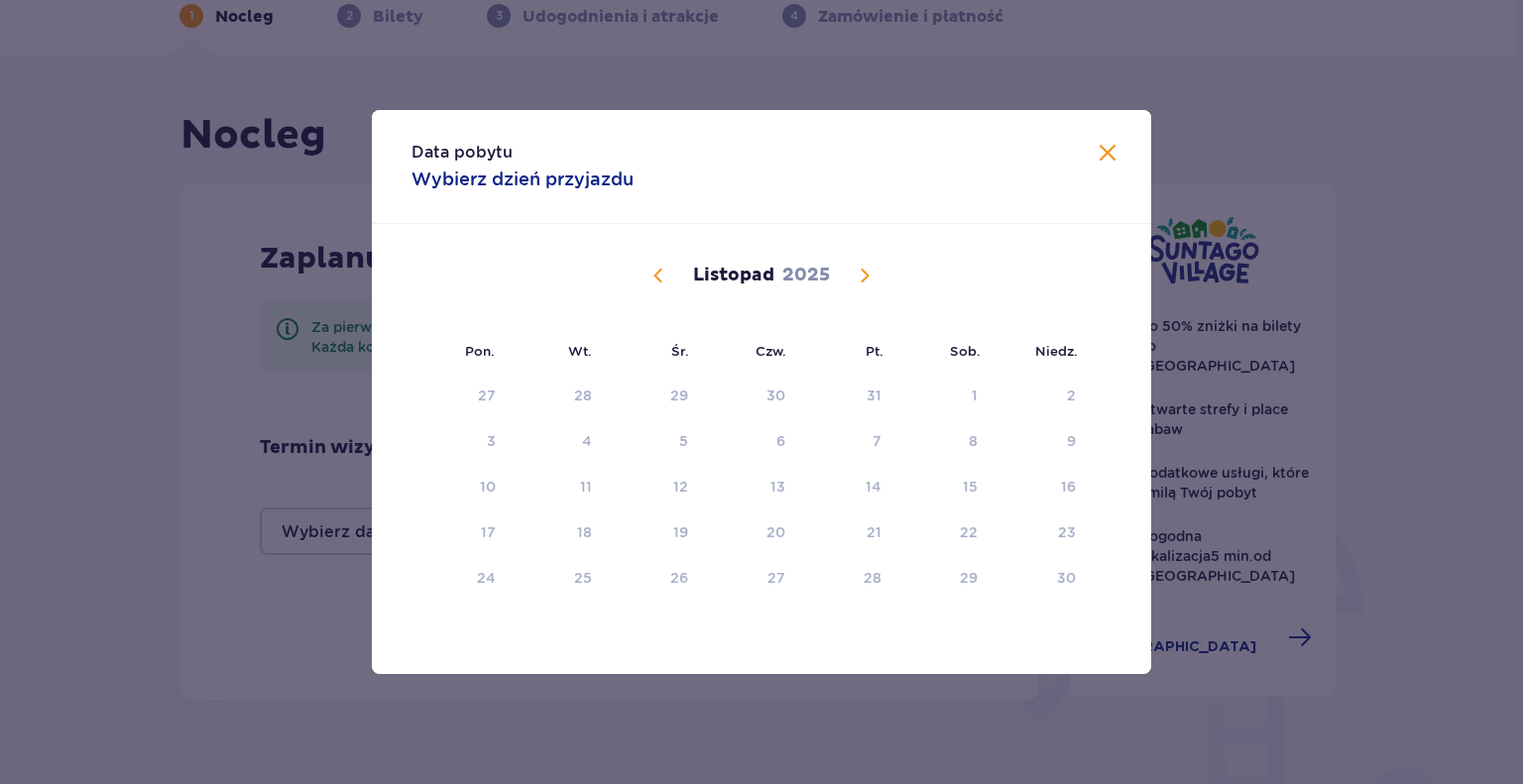 click at bounding box center (658, 276) 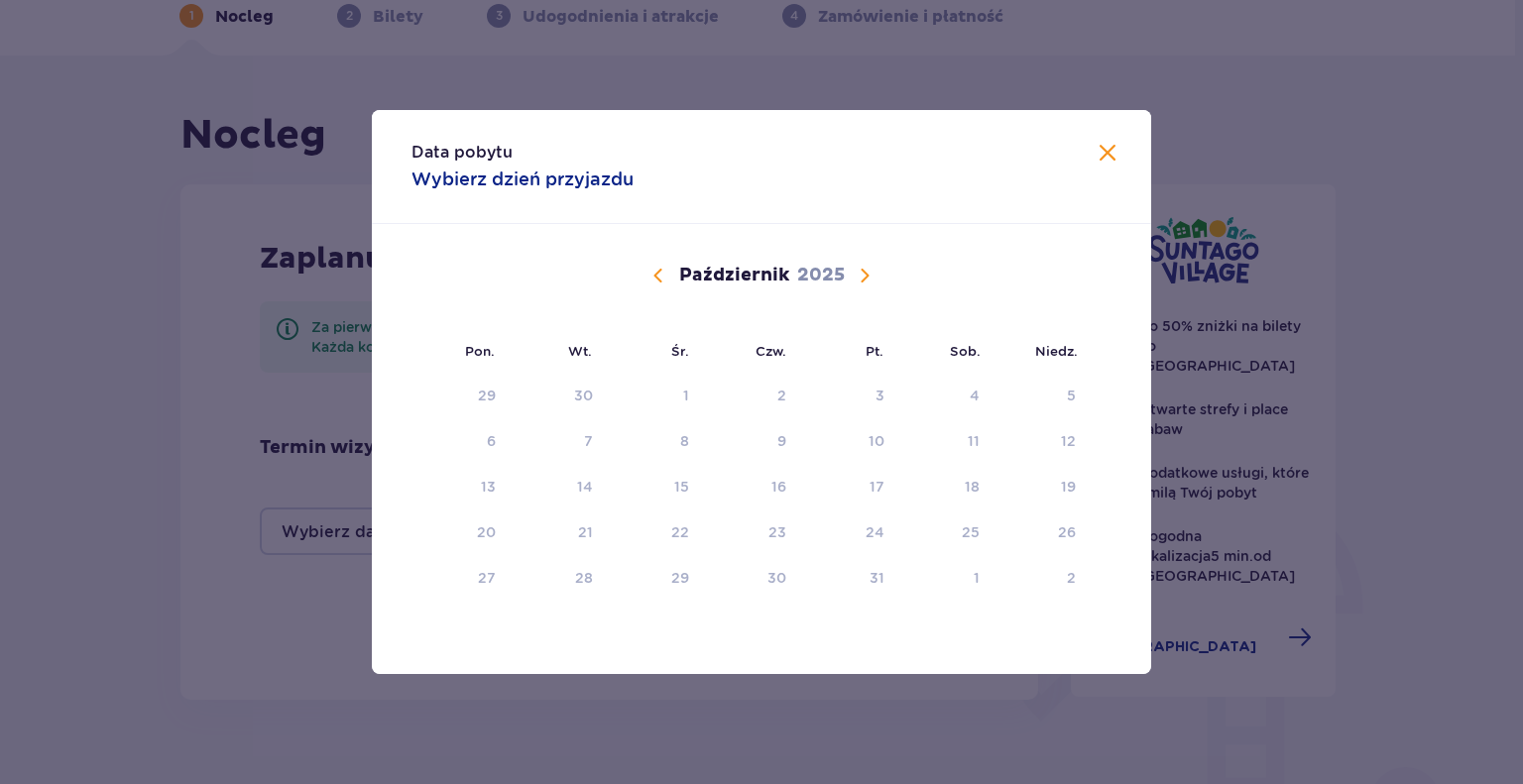 click on "Wybierz dzień przyjazdu" at bounding box center (523, 179) 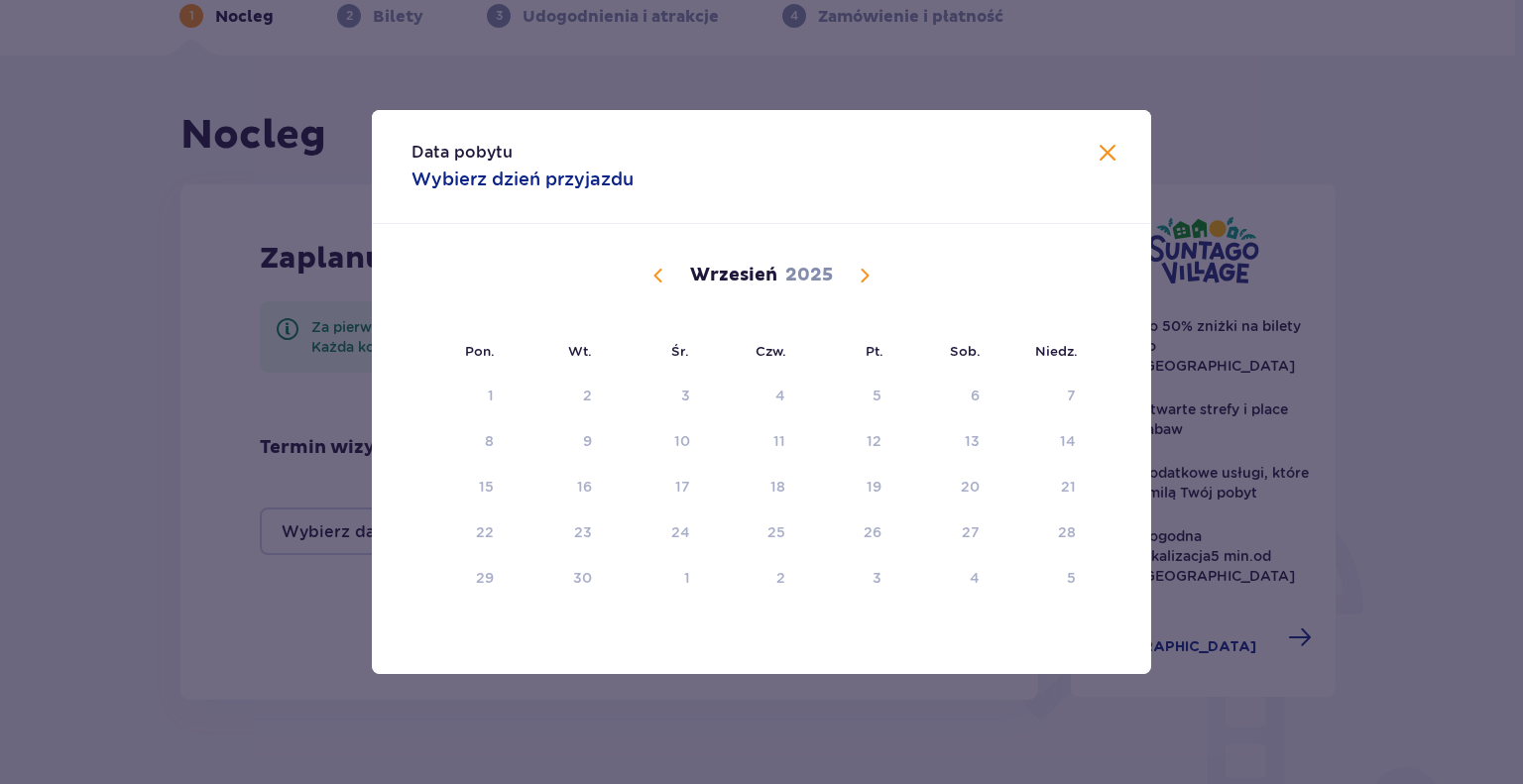 click at bounding box center [658, 276] 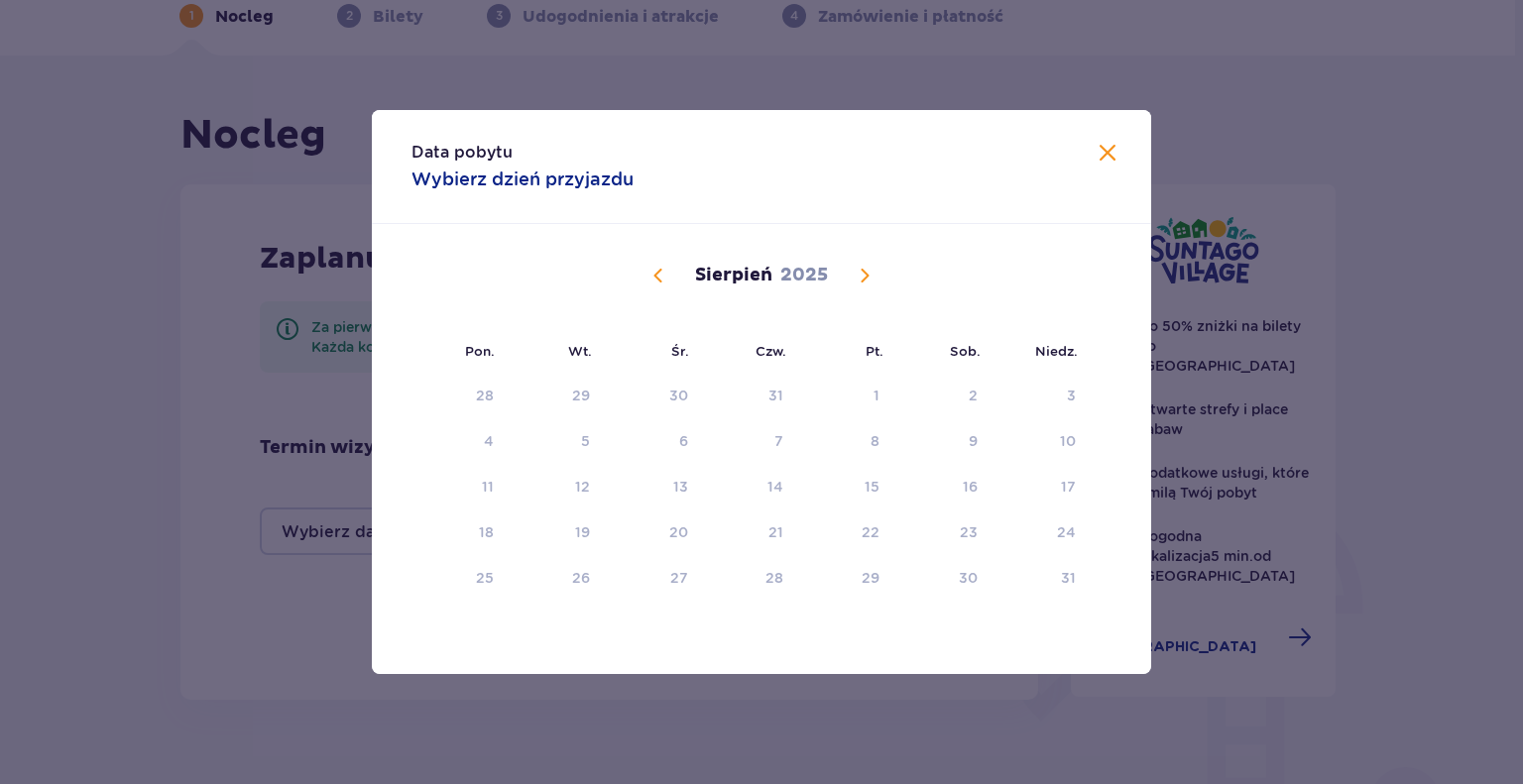 click at bounding box center (658, 276) 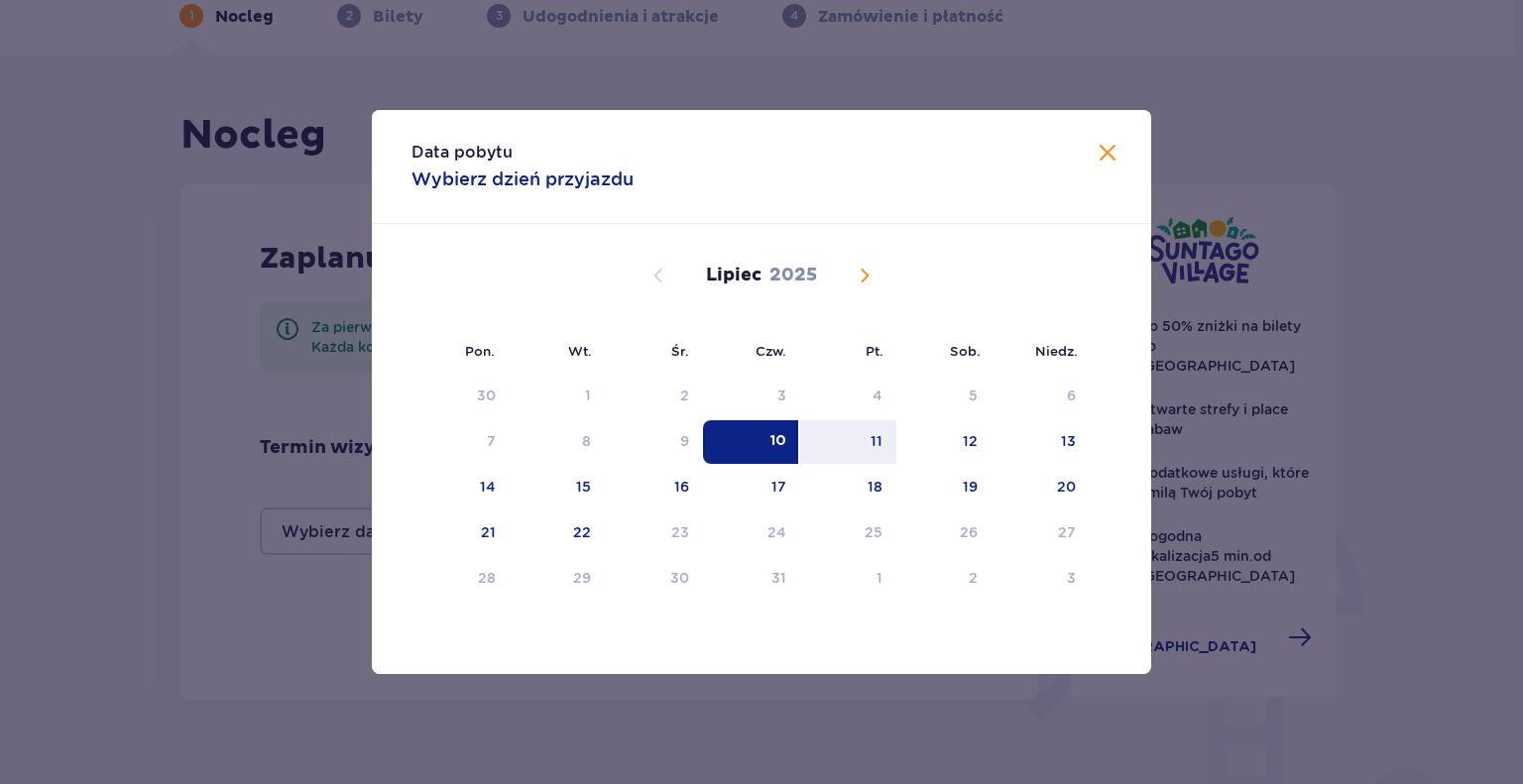 click on "10" at bounding box center [778, 441] 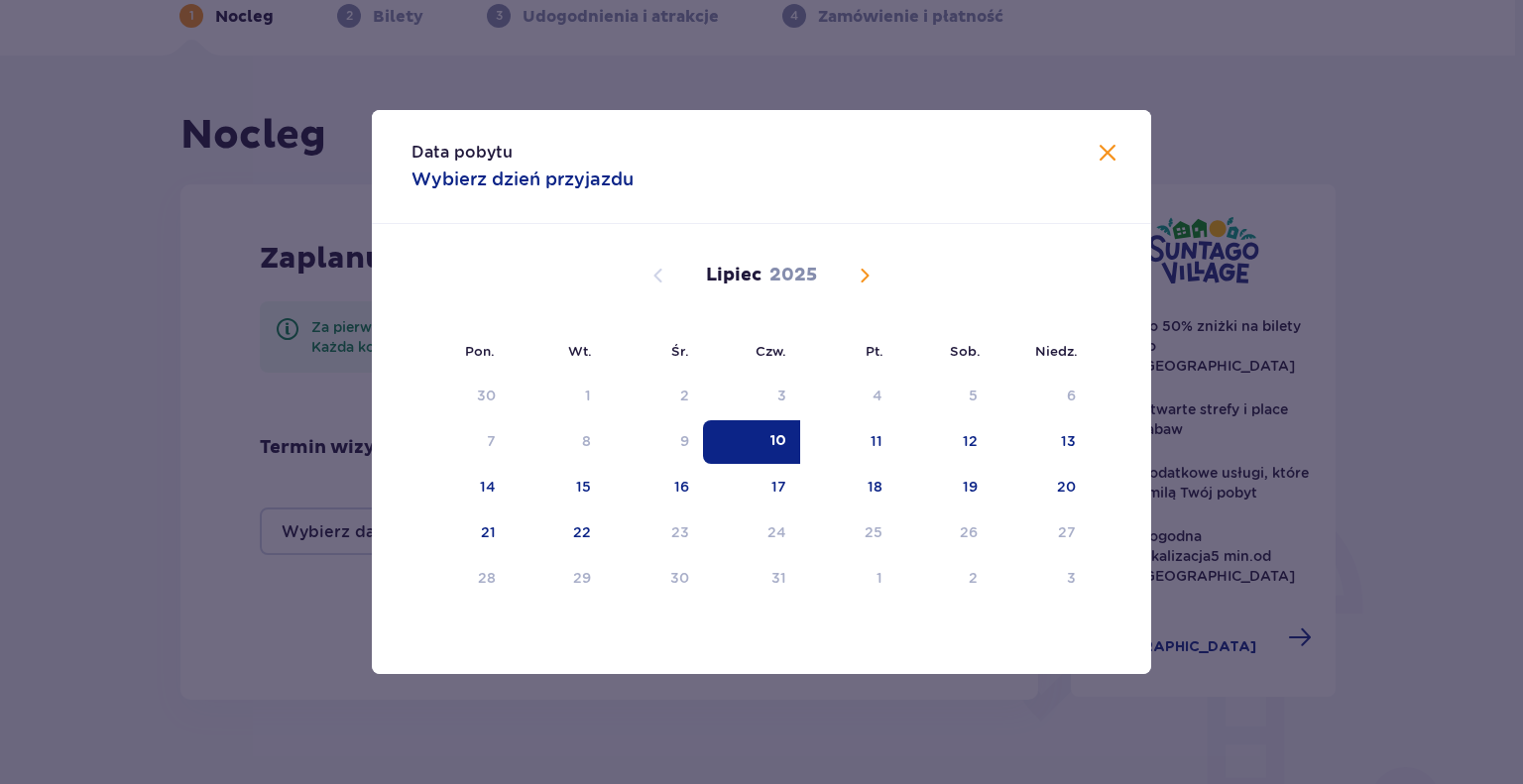 click at bounding box center [865, 276] 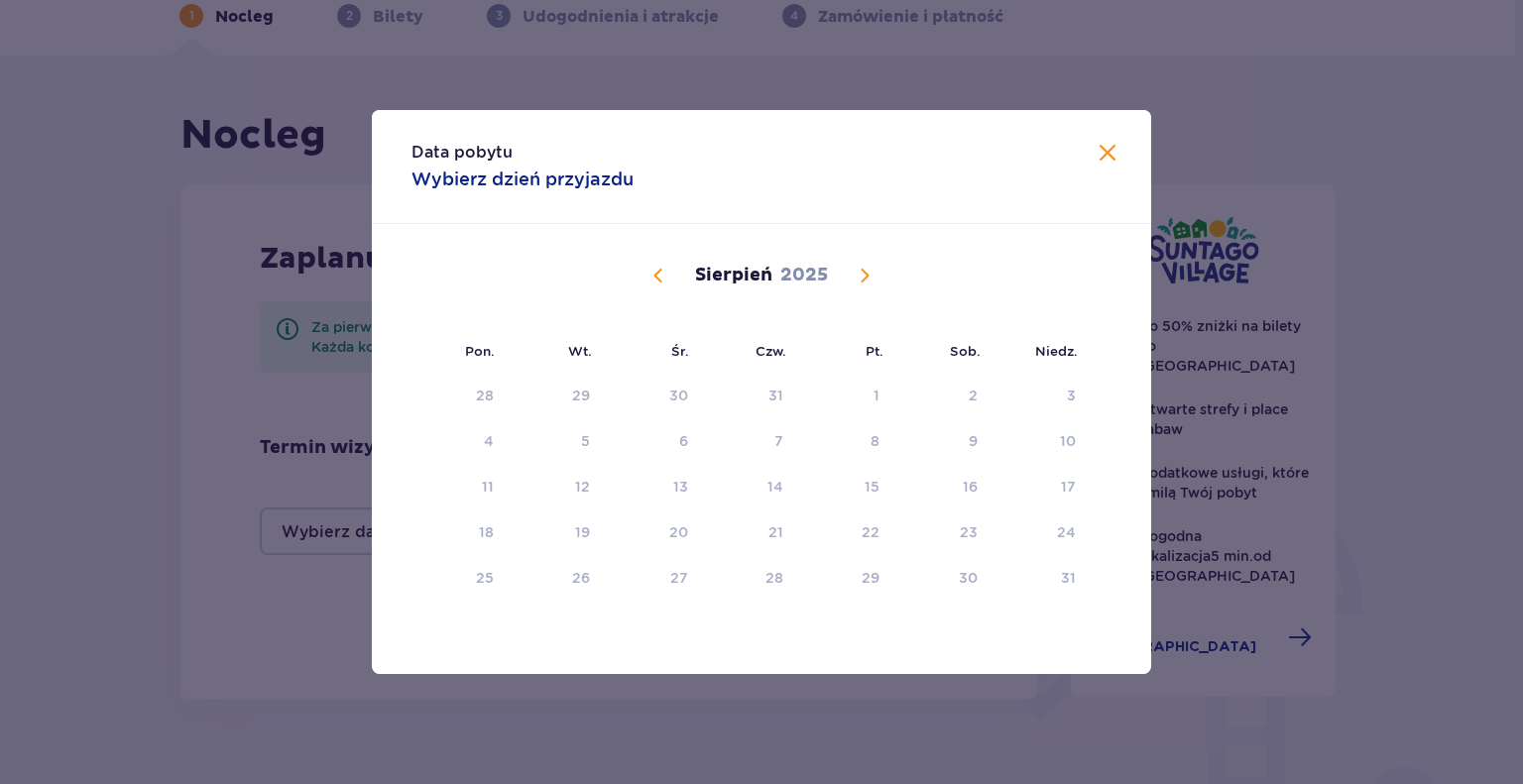 click at bounding box center (658, 276) 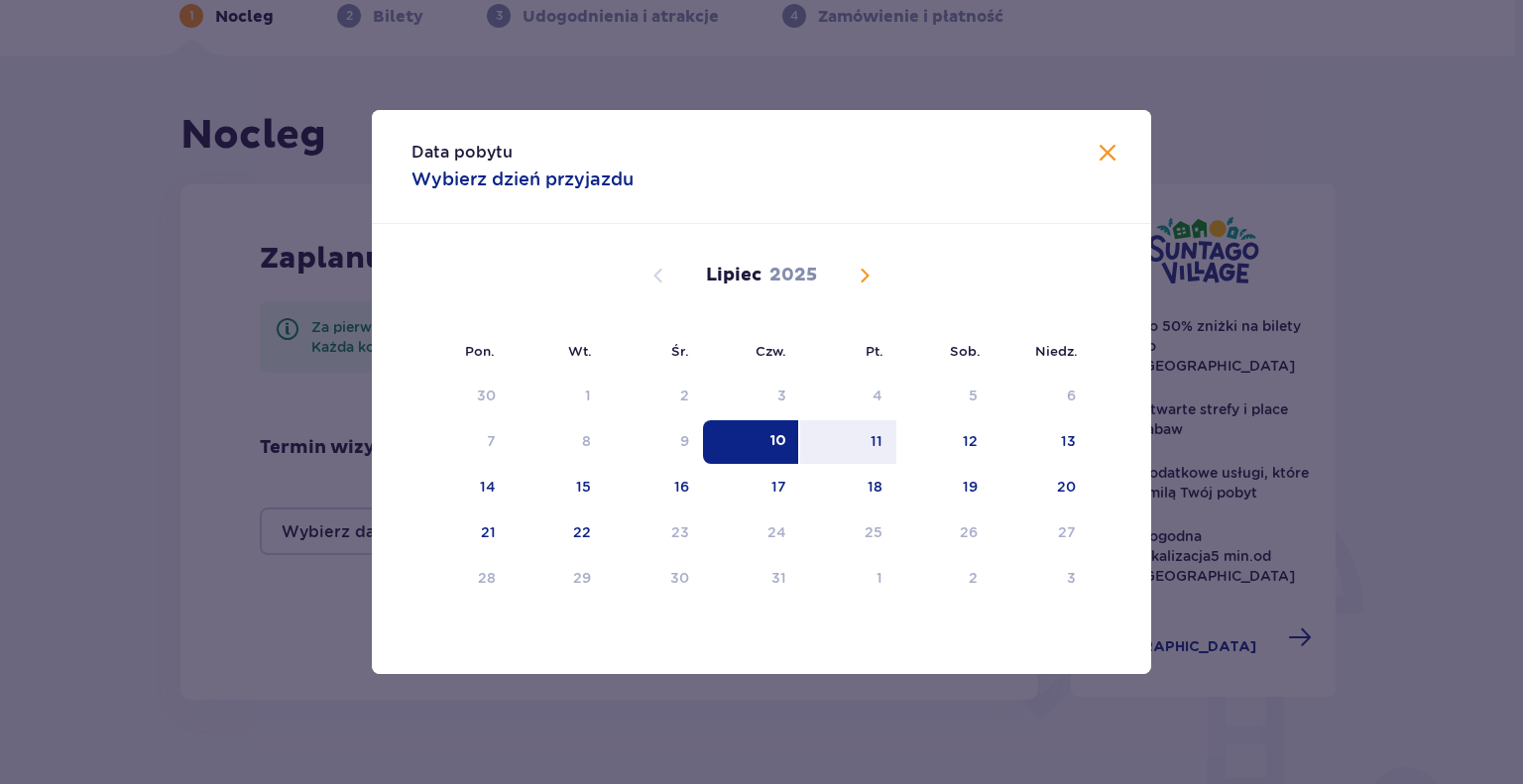 click on "10" at bounding box center [752, 442] 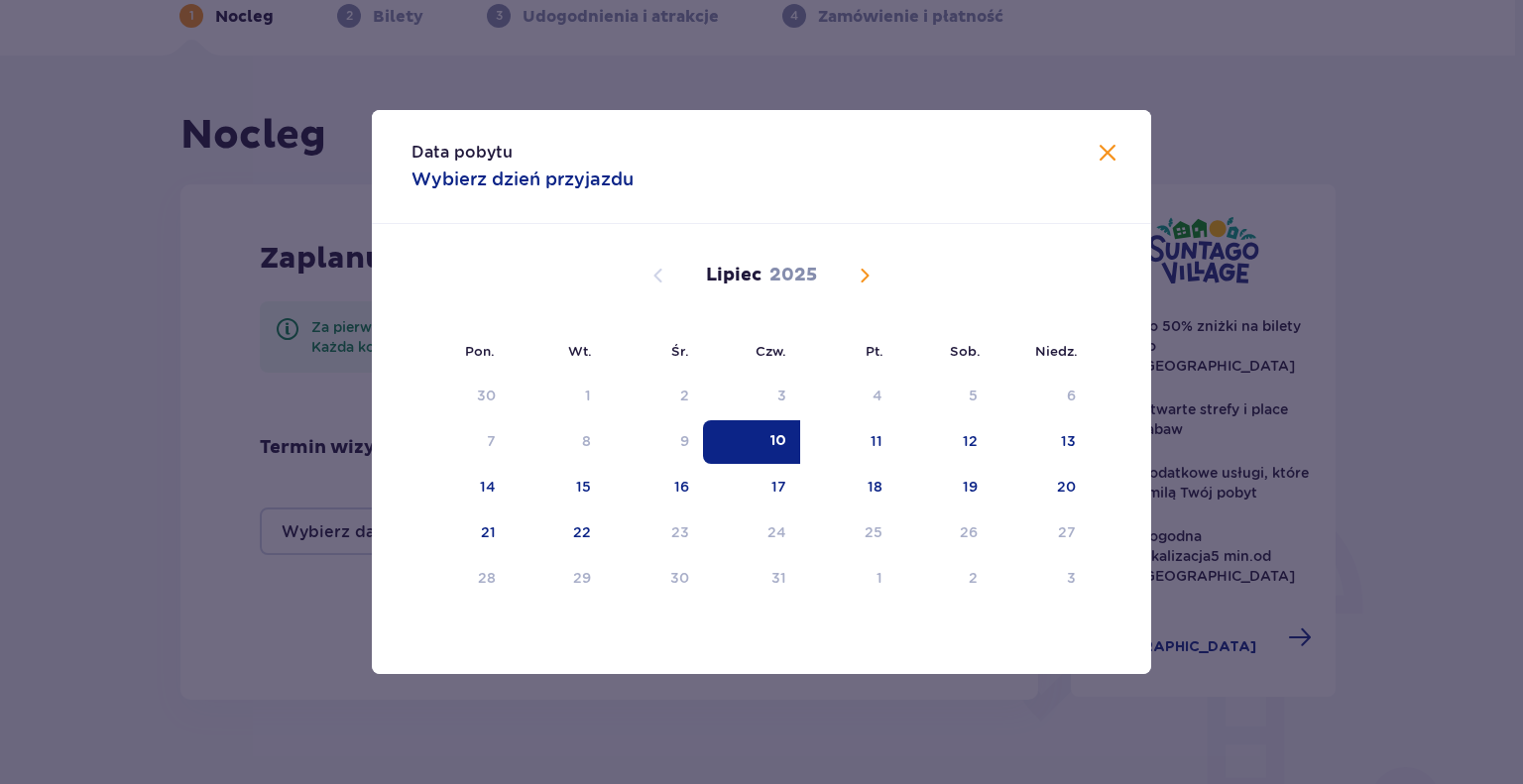 click on "Lipiec 2025" at bounding box center [762, 298] 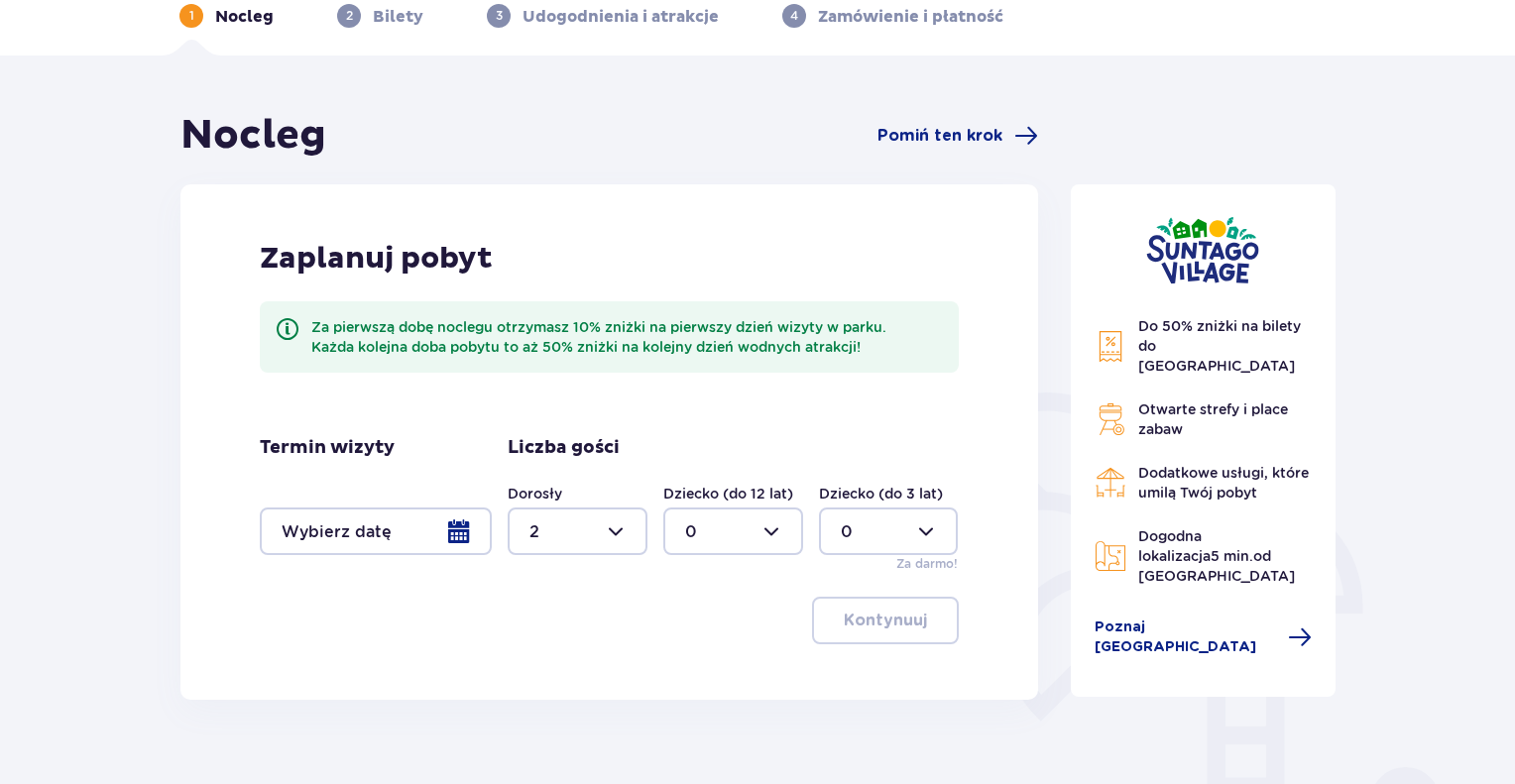 click at bounding box center [376, 531] 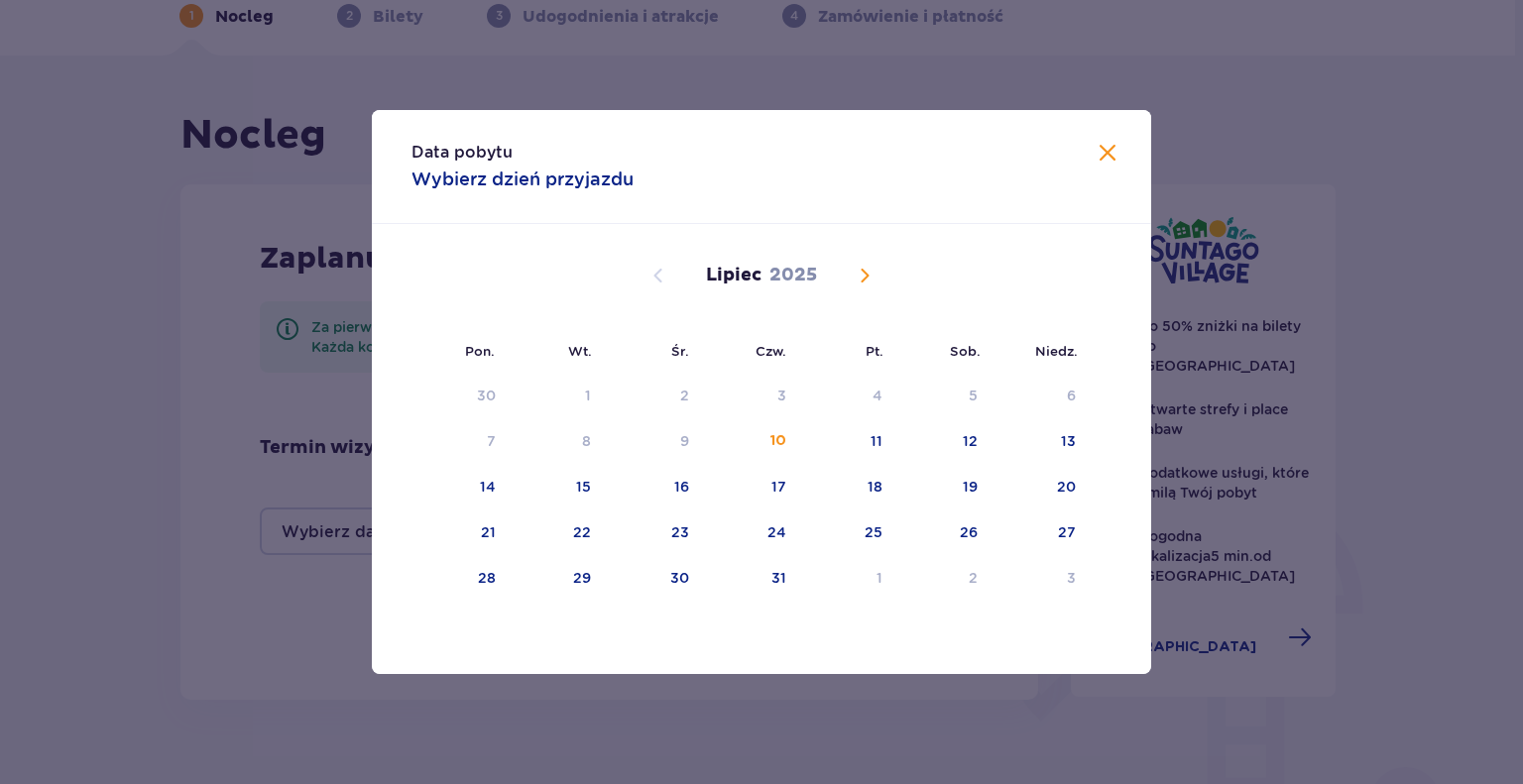 click on "Lipiec 2025" at bounding box center (762, 276) 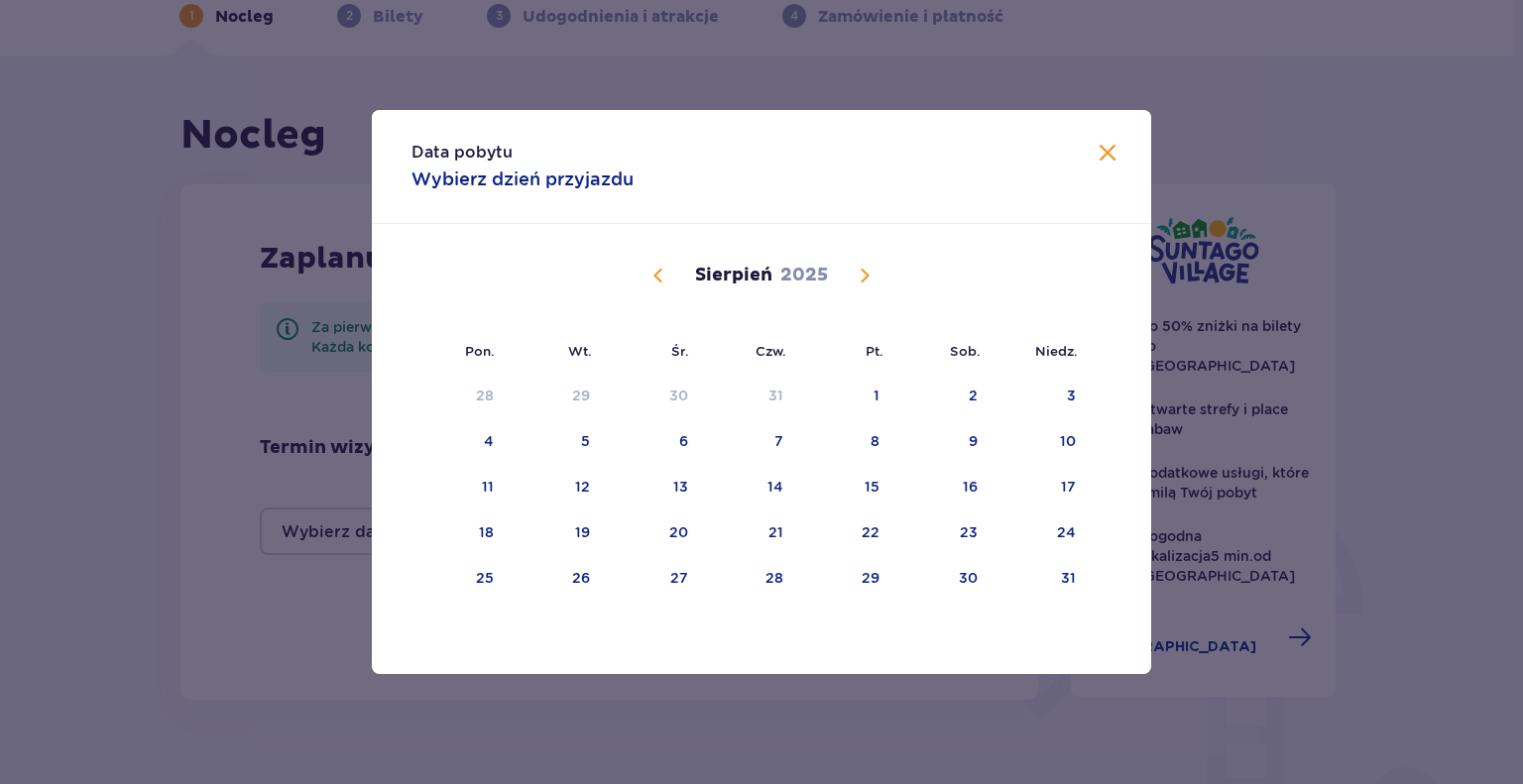 click at bounding box center [865, 276] 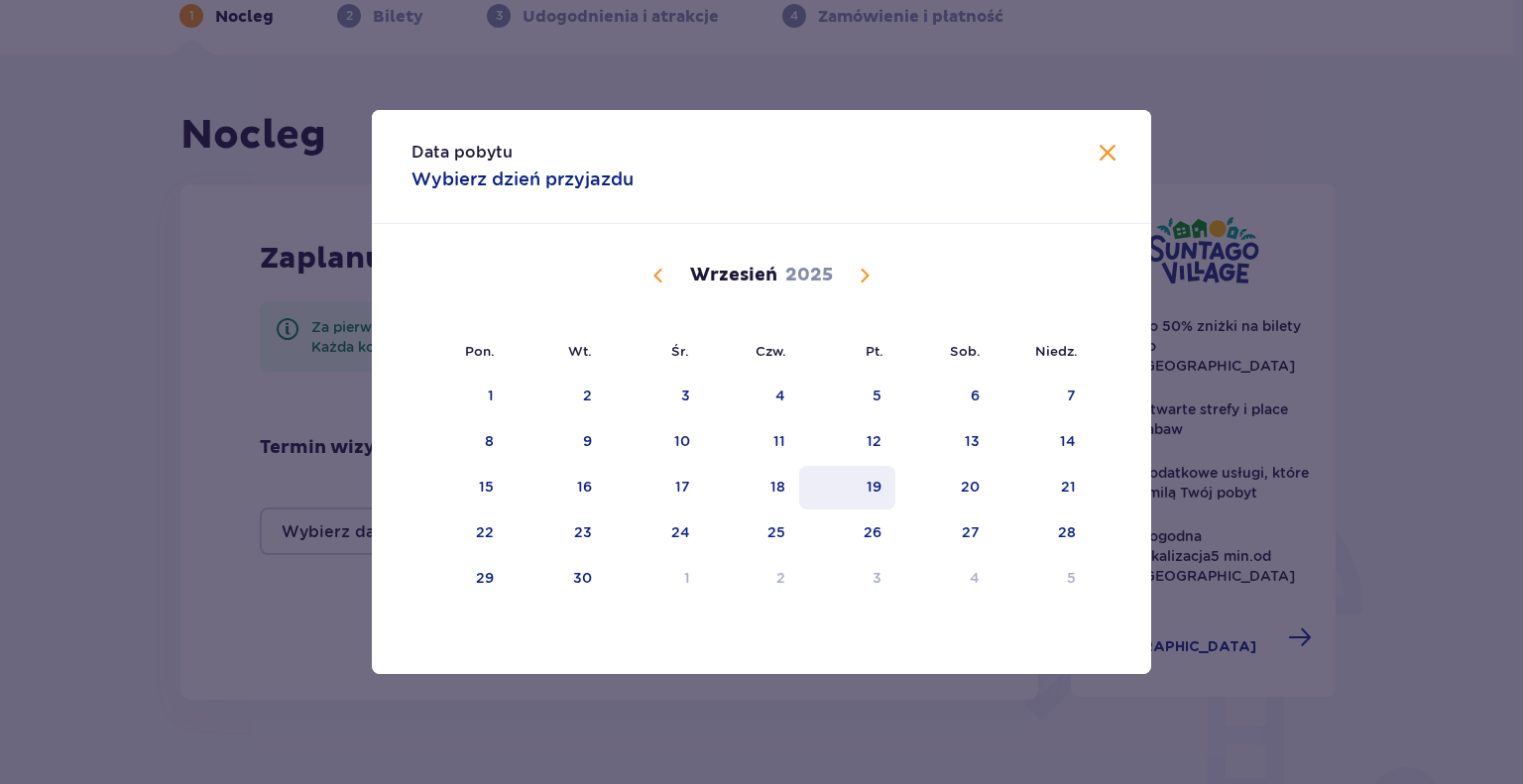click on "19" at bounding box center [847, 488] 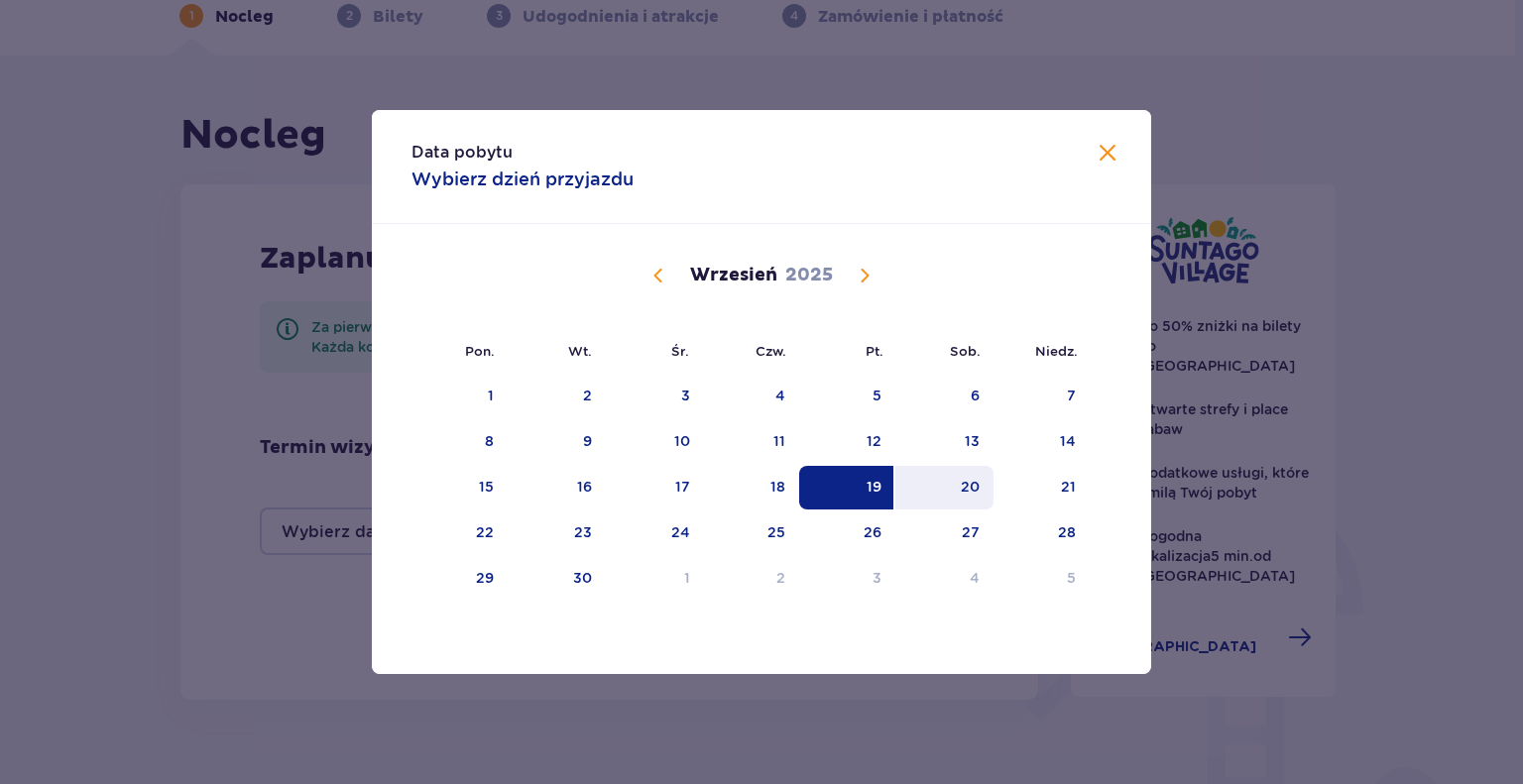 click on "20" at bounding box center (944, 488) 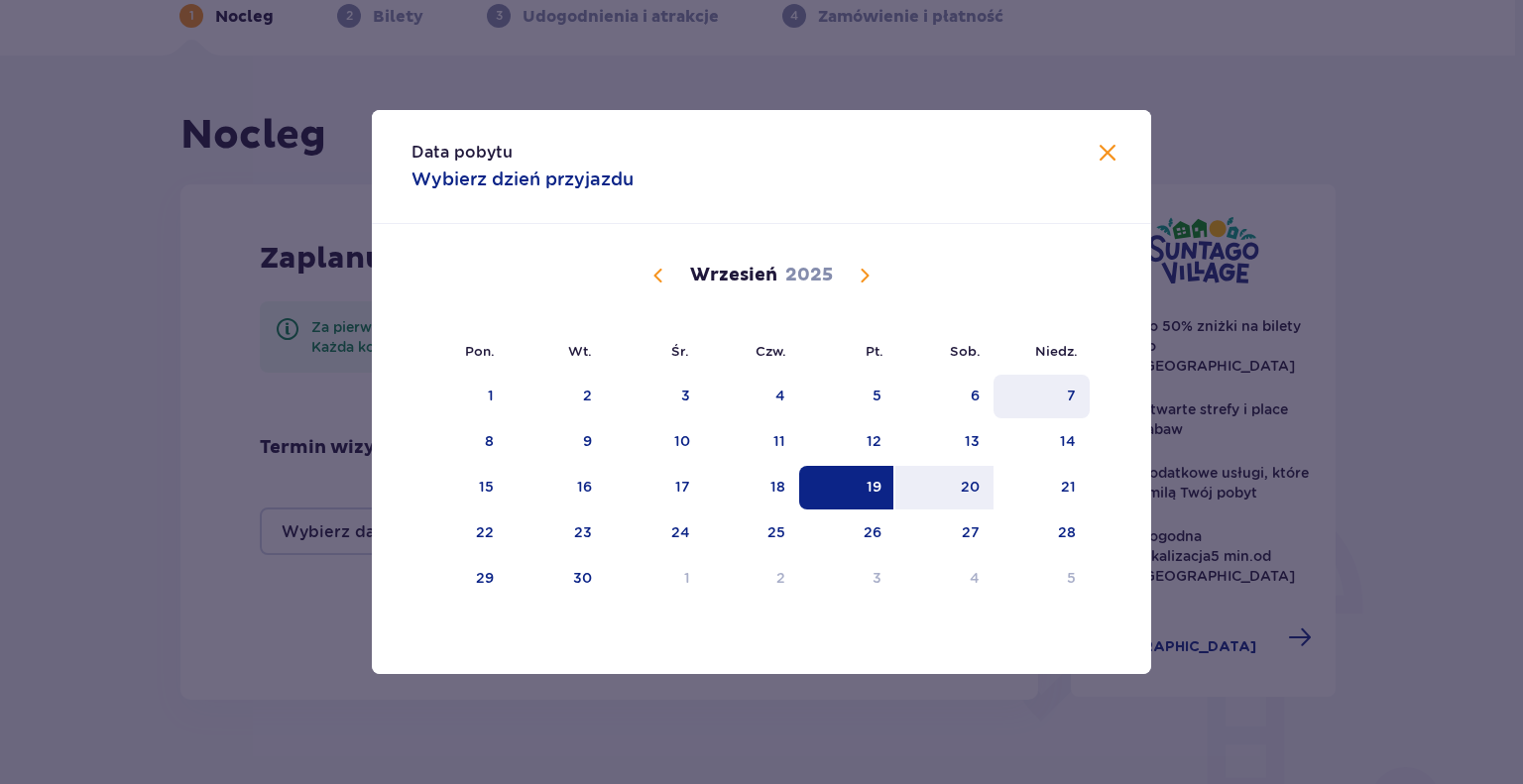 type on "19.09.25 - 20.09.25" 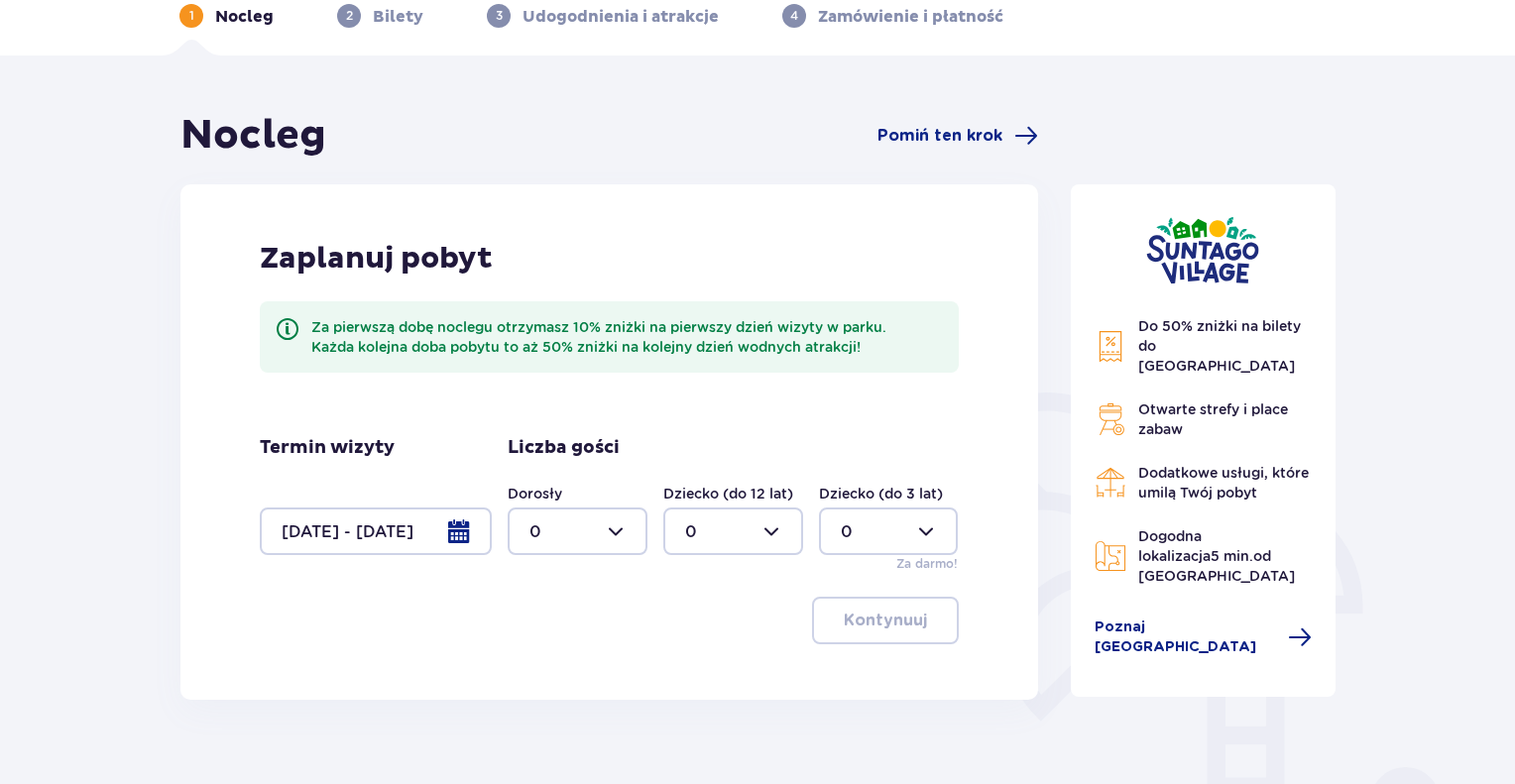 click at bounding box center [577, 531] 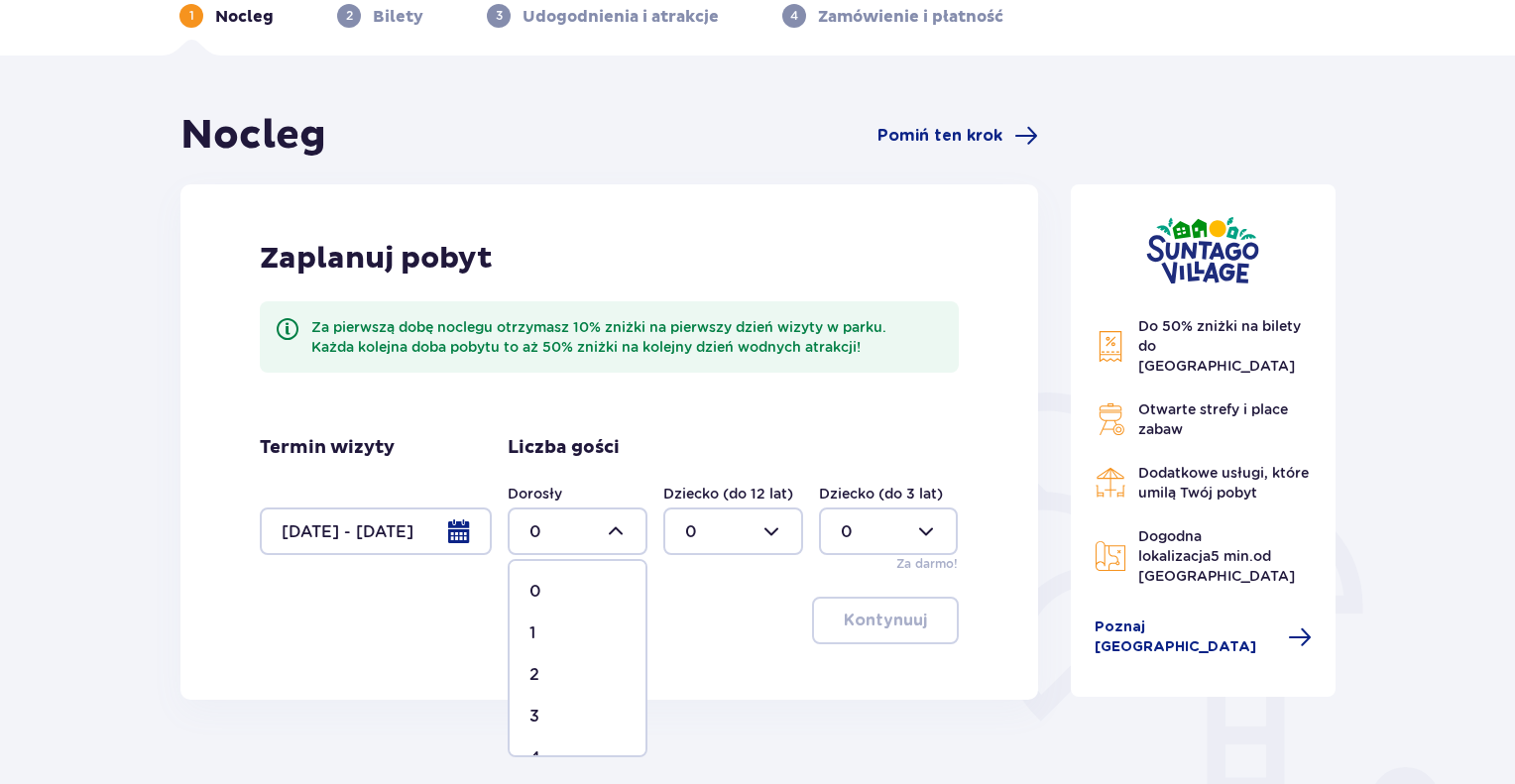 click on "2" at bounding box center [577, 675] 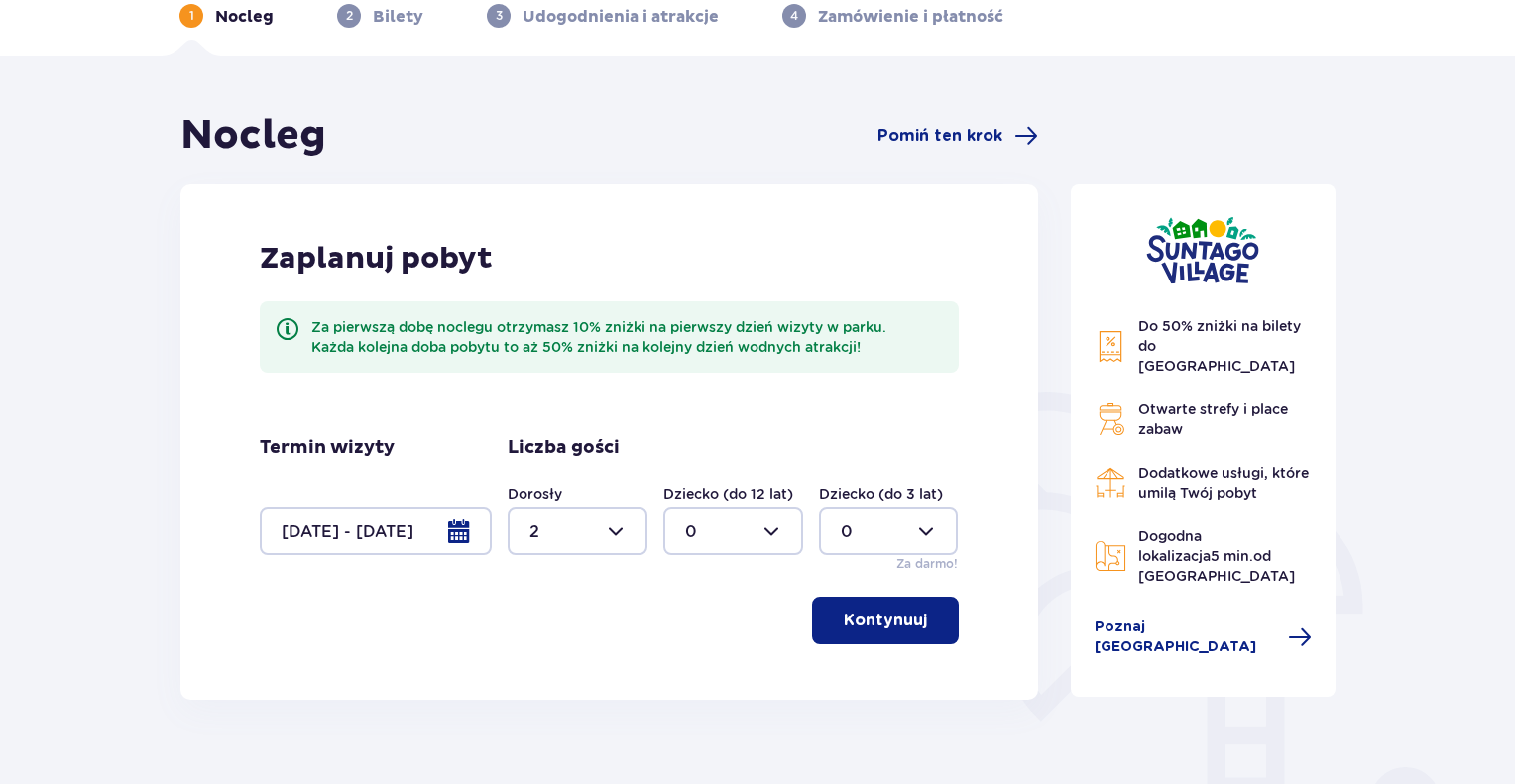 click on "Kontynuuj" at bounding box center (885, 620) 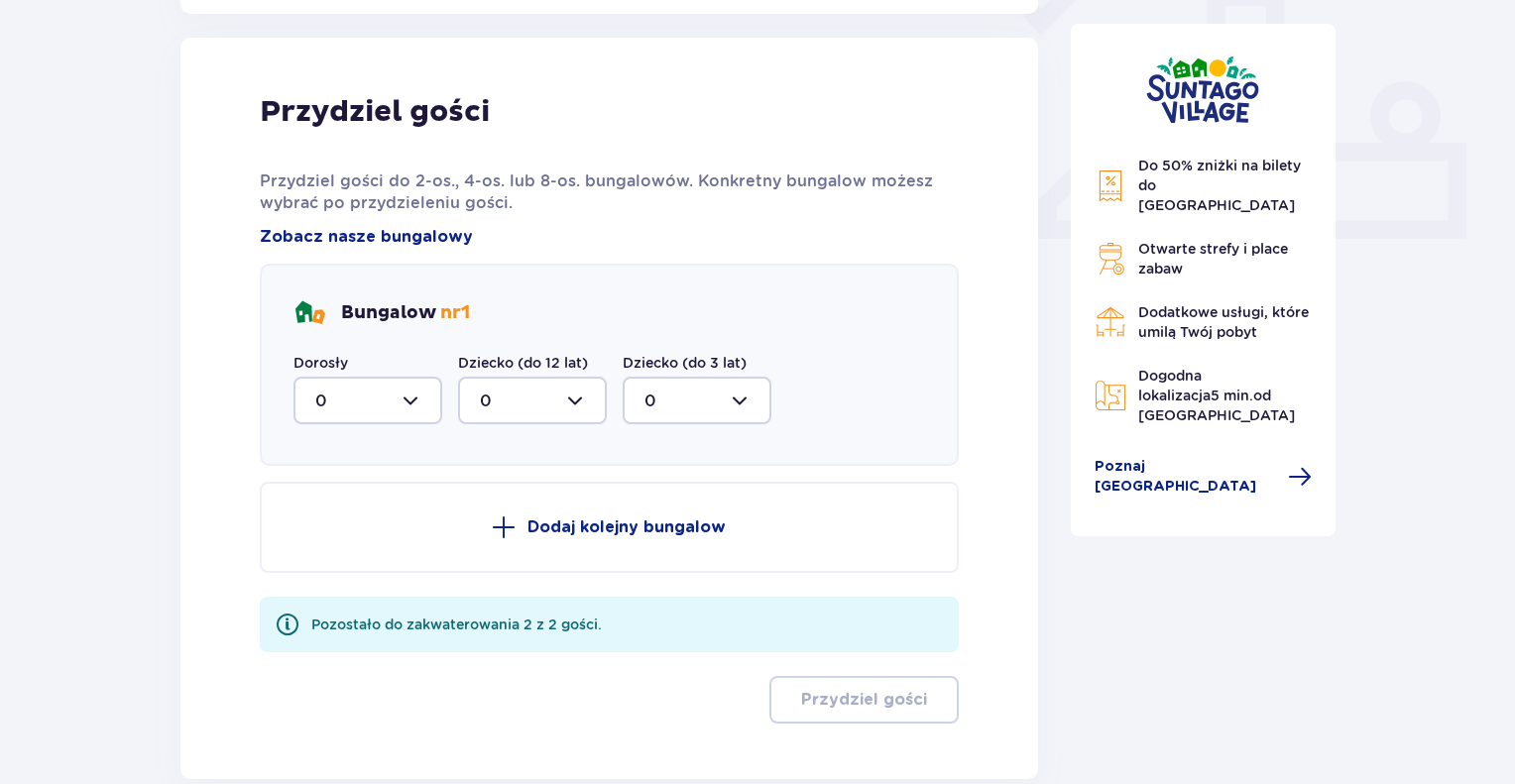 scroll, scrollTop: 799, scrollLeft: 0, axis: vertical 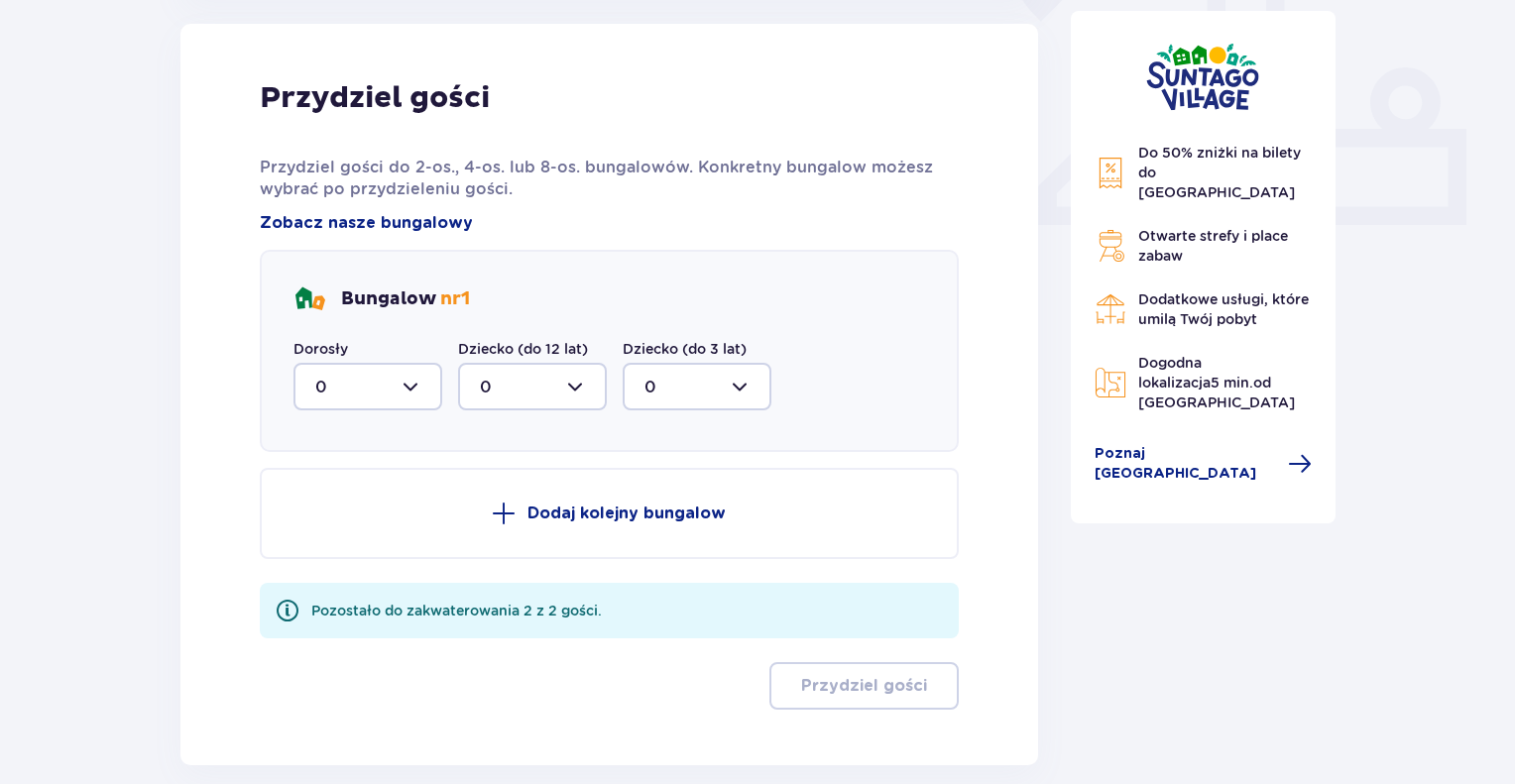 click at bounding box center (368, 387) 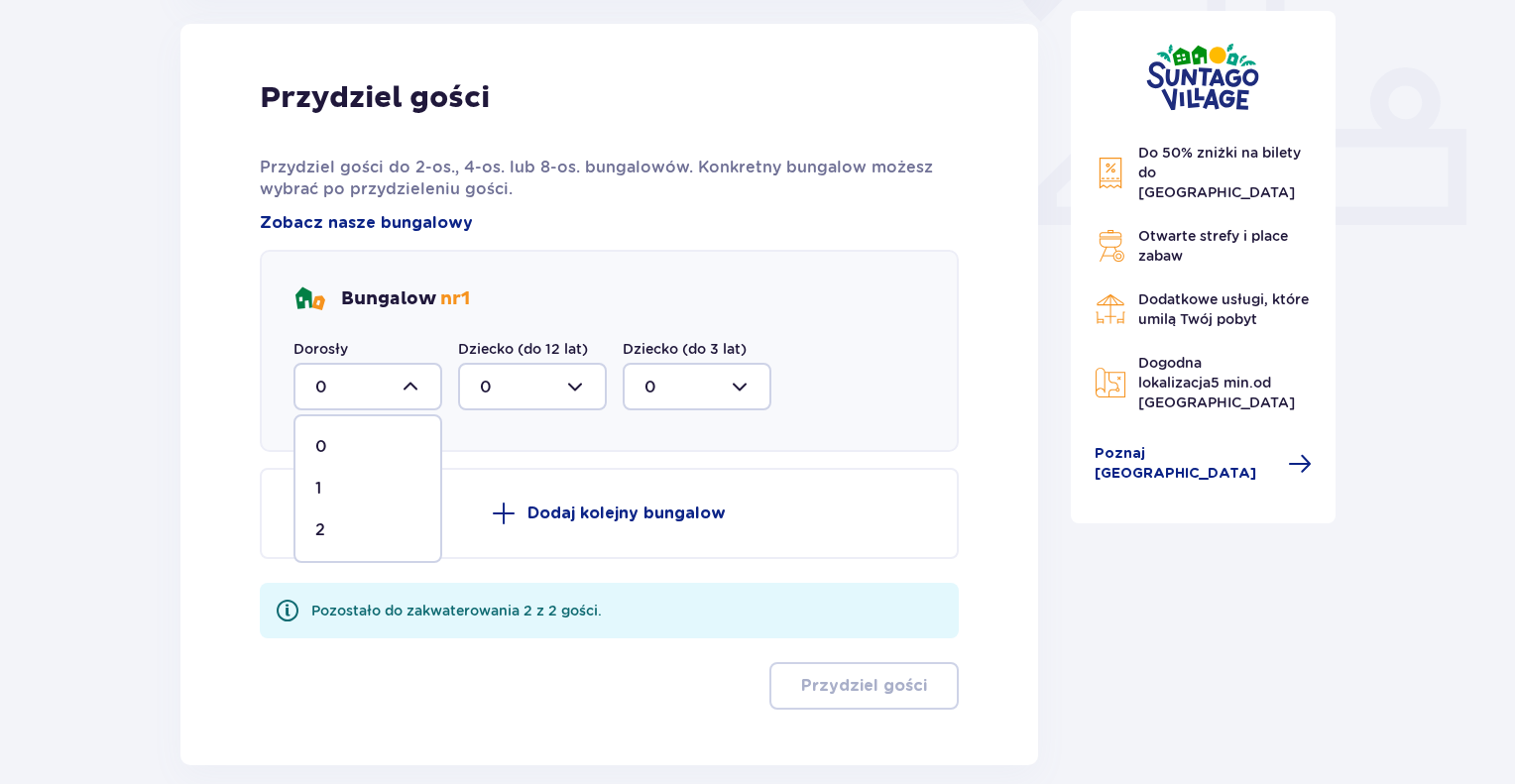 click on "1" at bounding box center [368, 489] 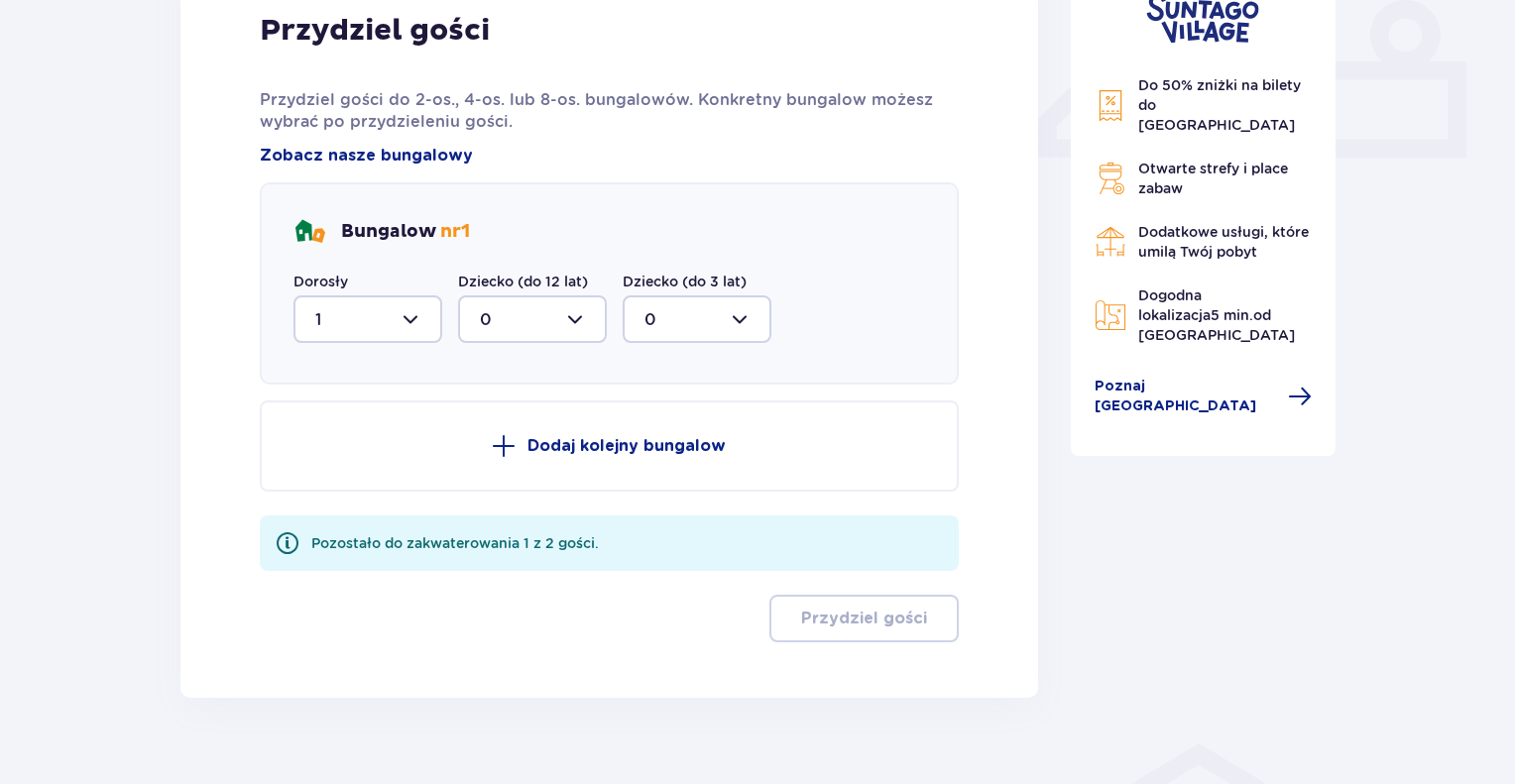 scroll, scrollTop: 897, scrollLeft: 0, axis: vertical 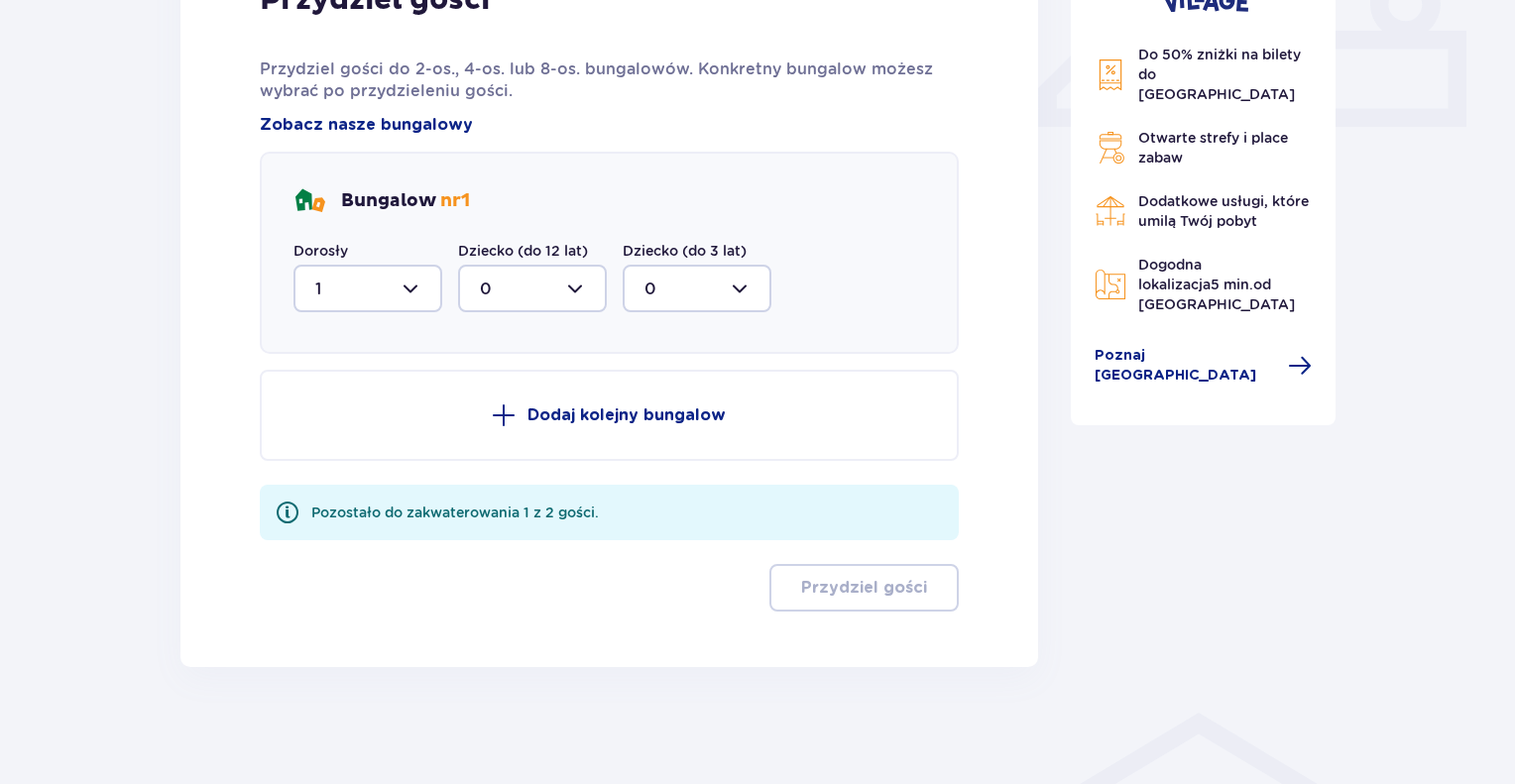 click at bounding box center [368, 288] 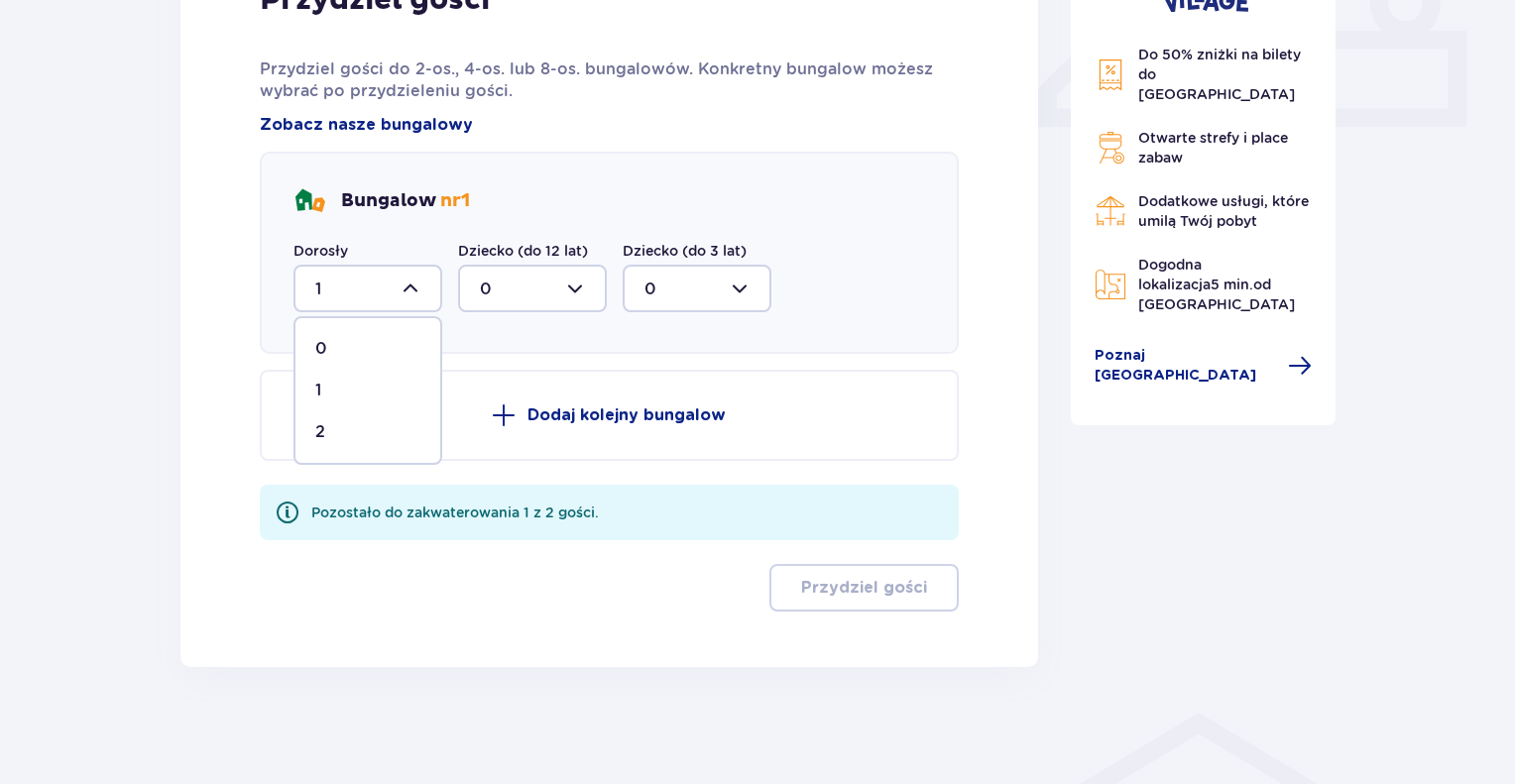 click on "0" at bounding box center [368, 349] 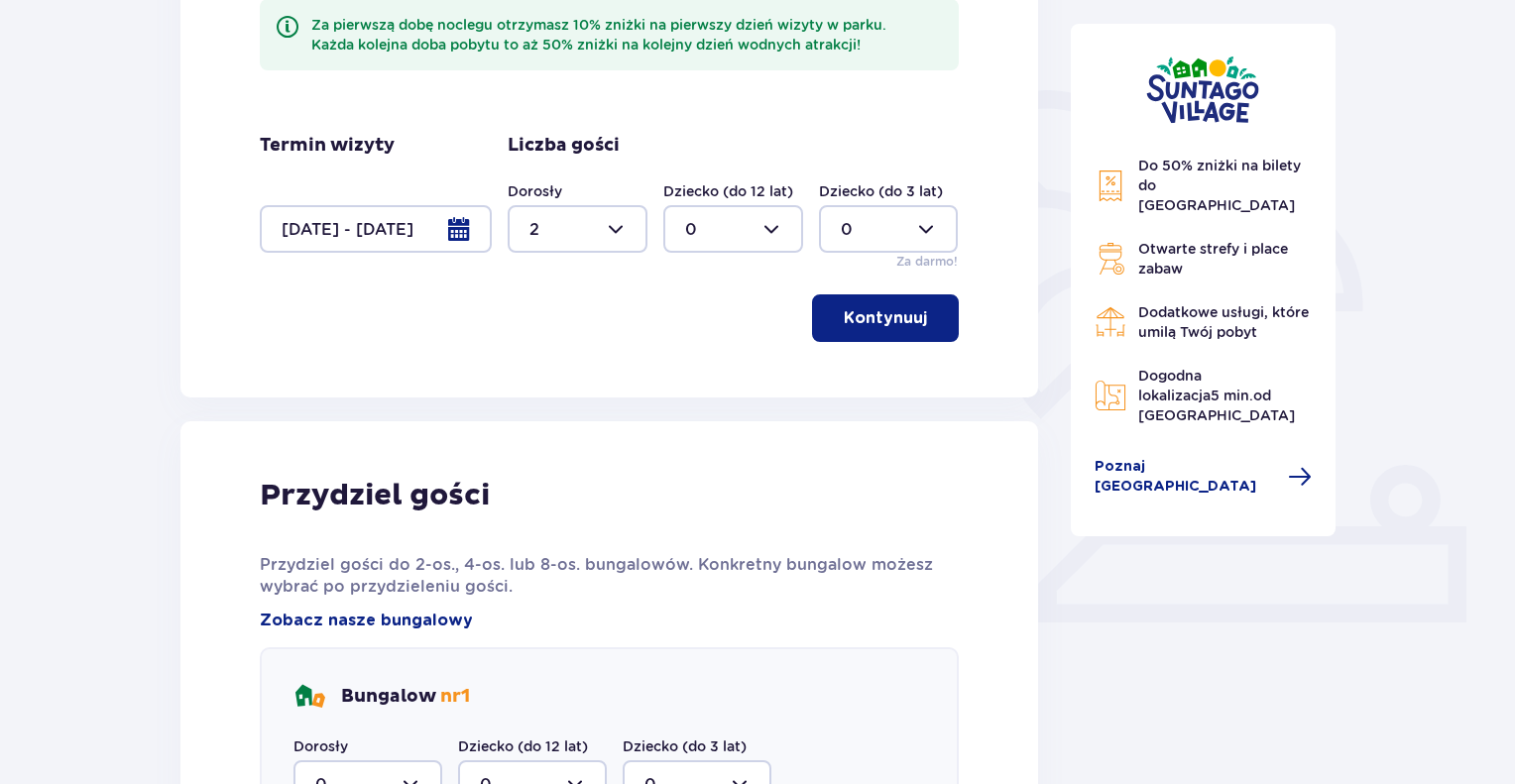 click on "Kontynuuj" at bounding box center (885, 318) 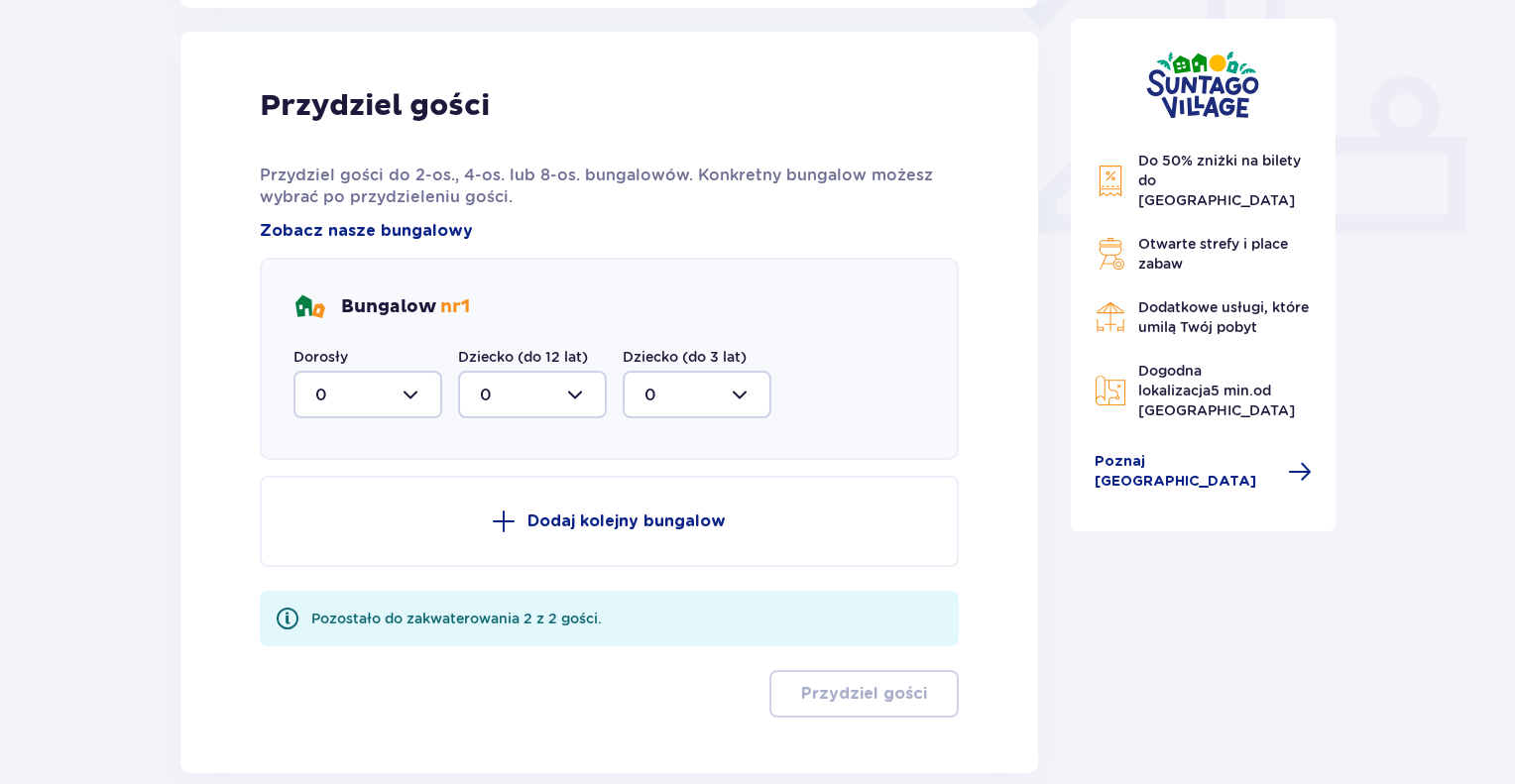 scroll, scrollTop: 799, scrollLeft: 0, axis: vertical 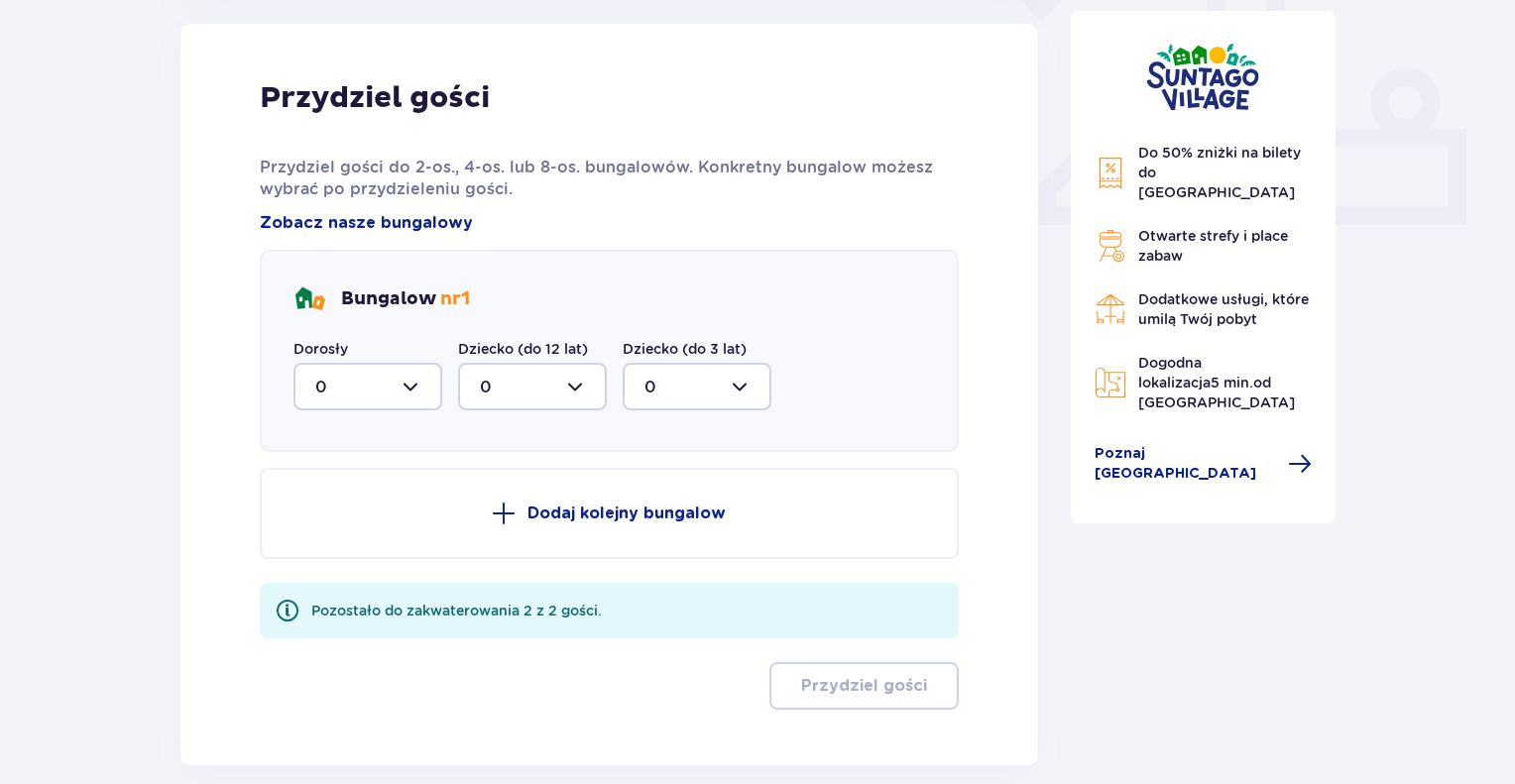 click at bounding box center (368, 387) 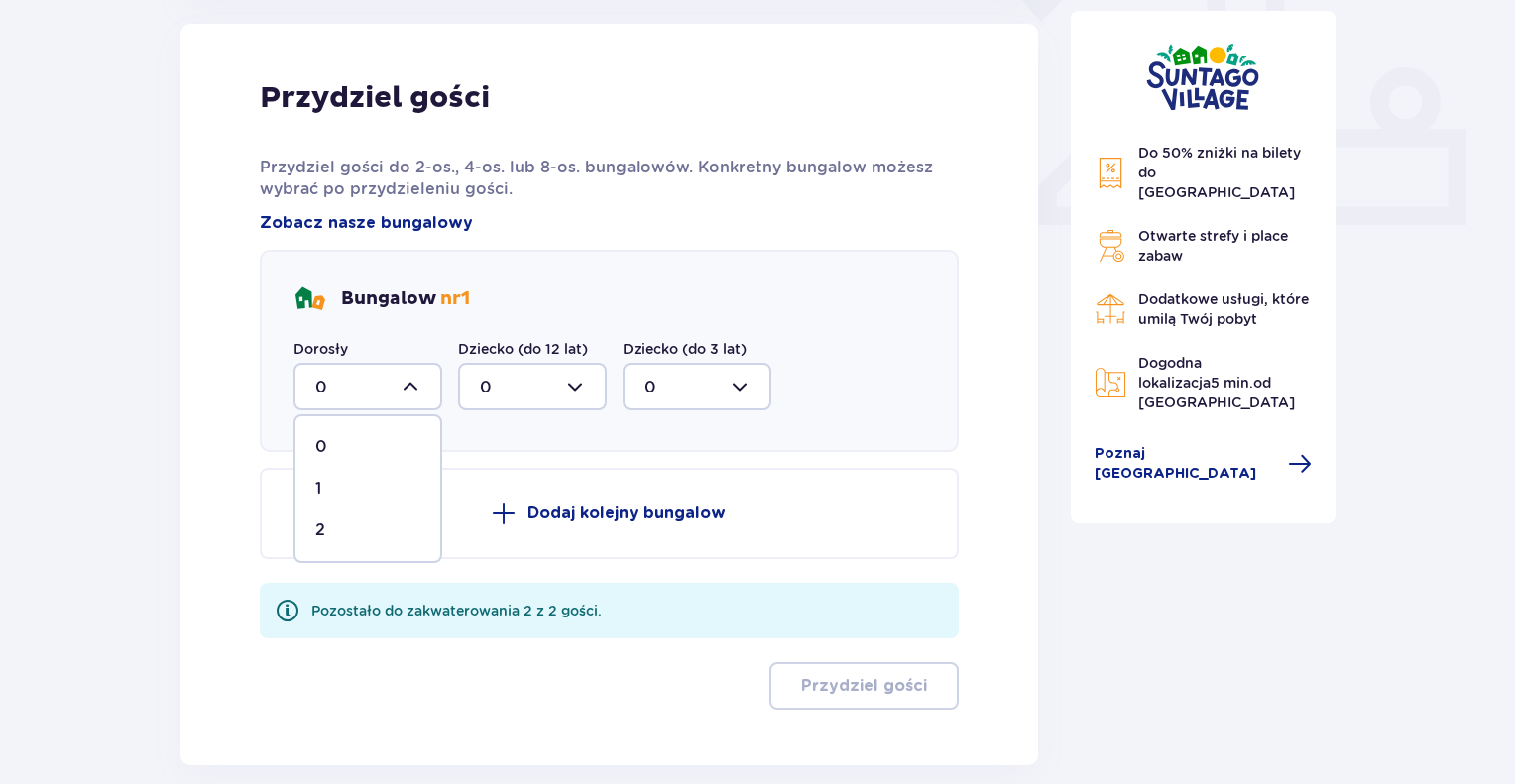 click on "2" at bounding box center [368, 530] 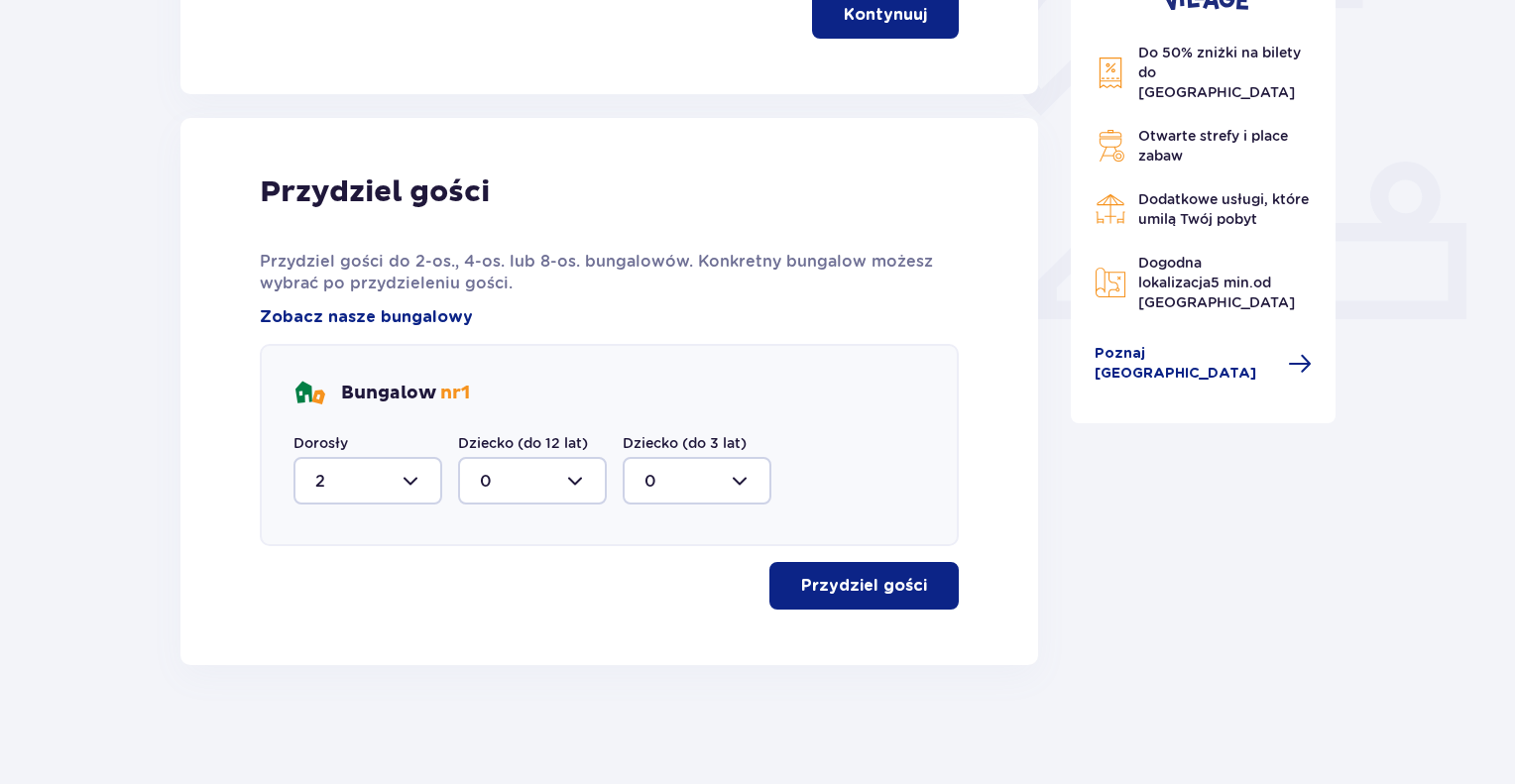 scroll, scrollTop: 704, scrollLeft: 0, axis: vertical 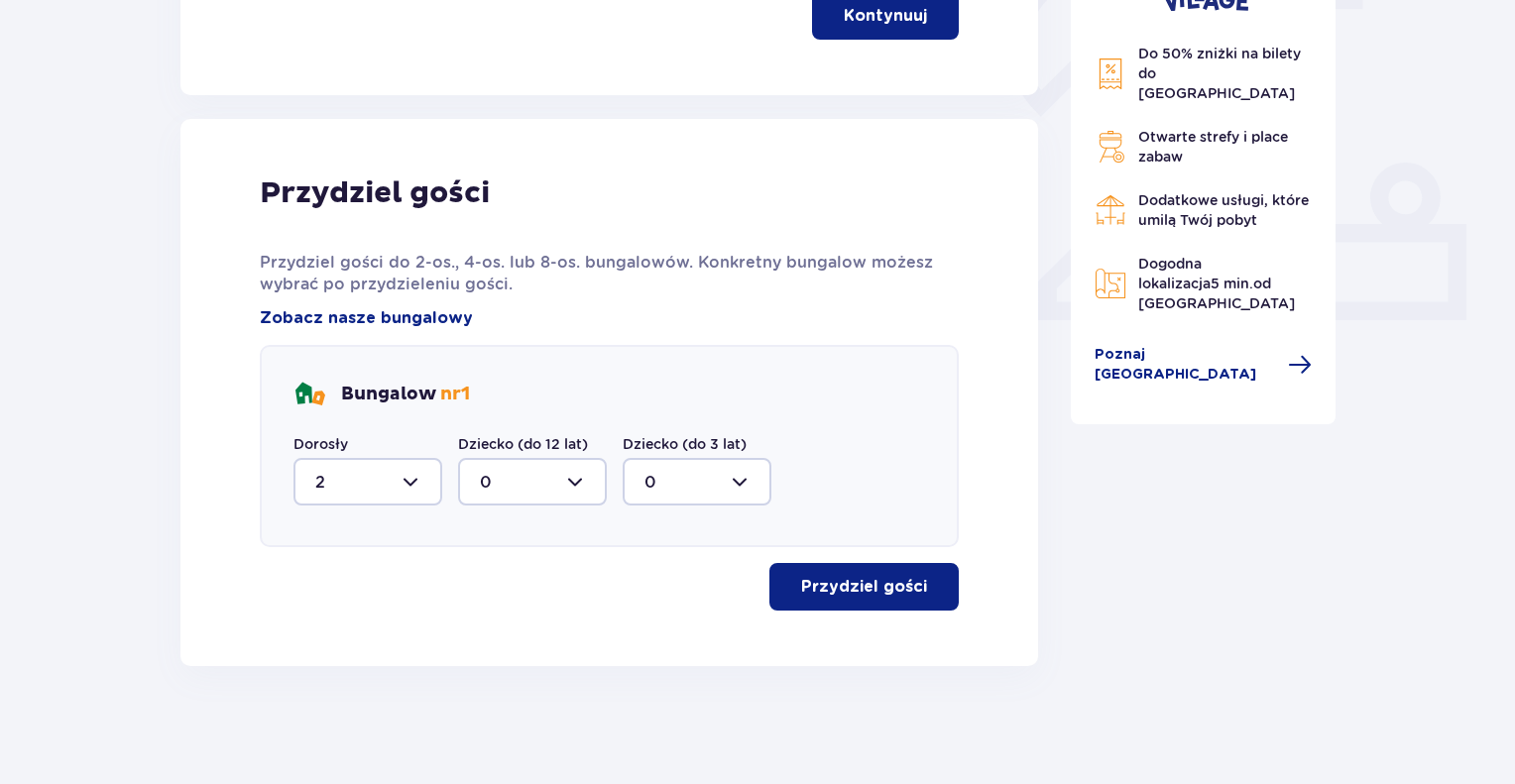 click on "Przydziel gości" at bounding box center (864, 587) 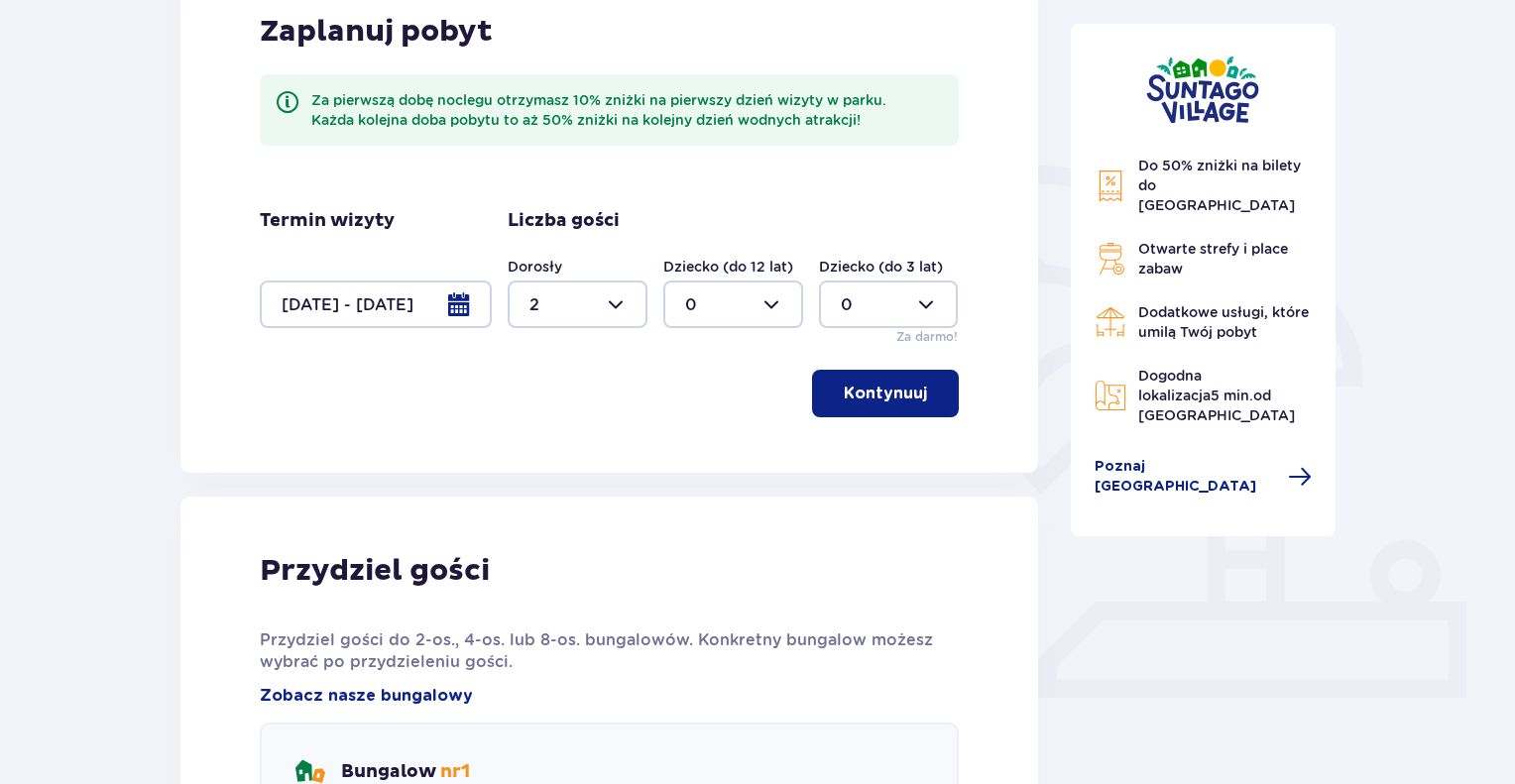 scroll, scrollTop: 0, scrollLeft: 0, axis: both 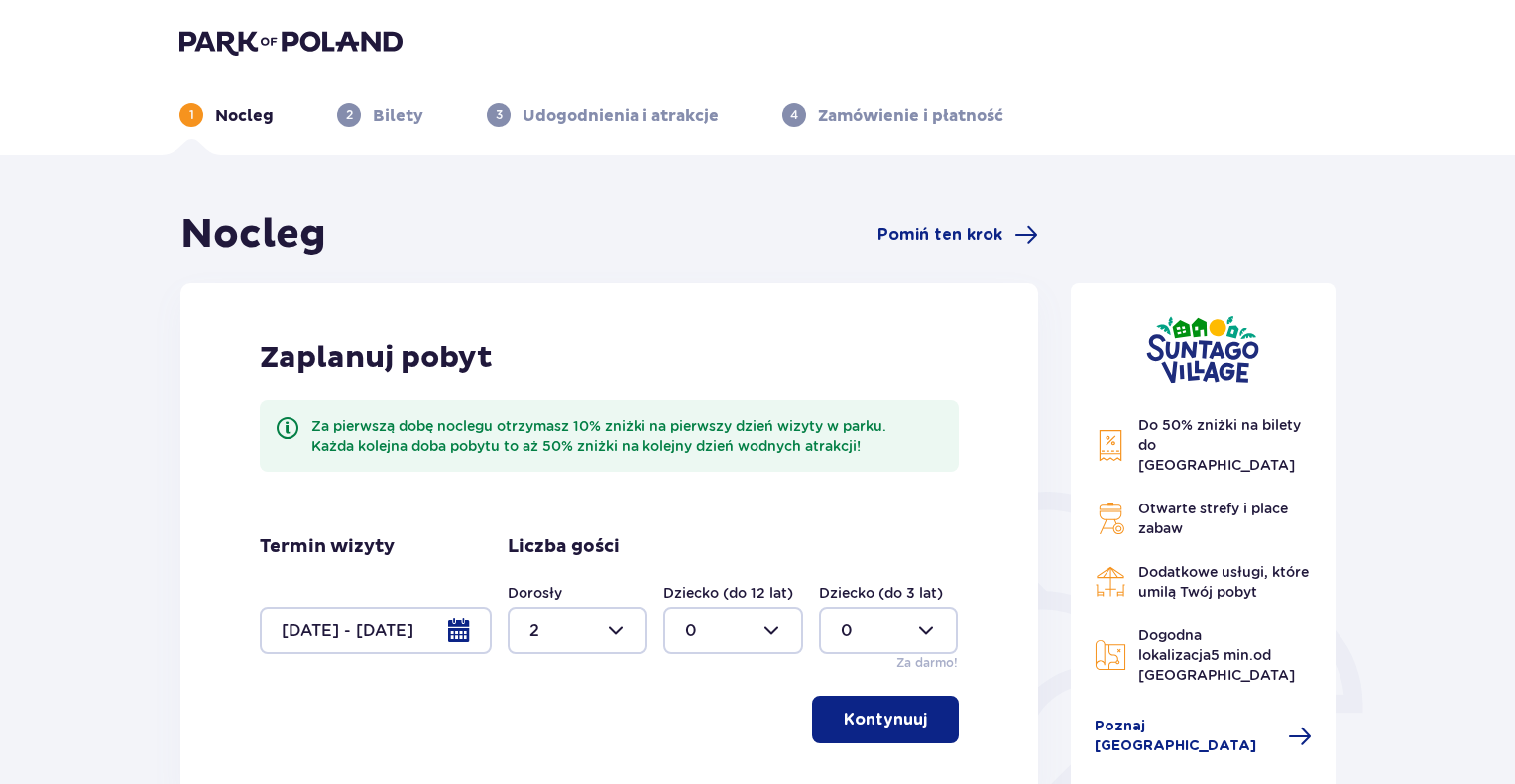 click at bounding box center (291, 42) 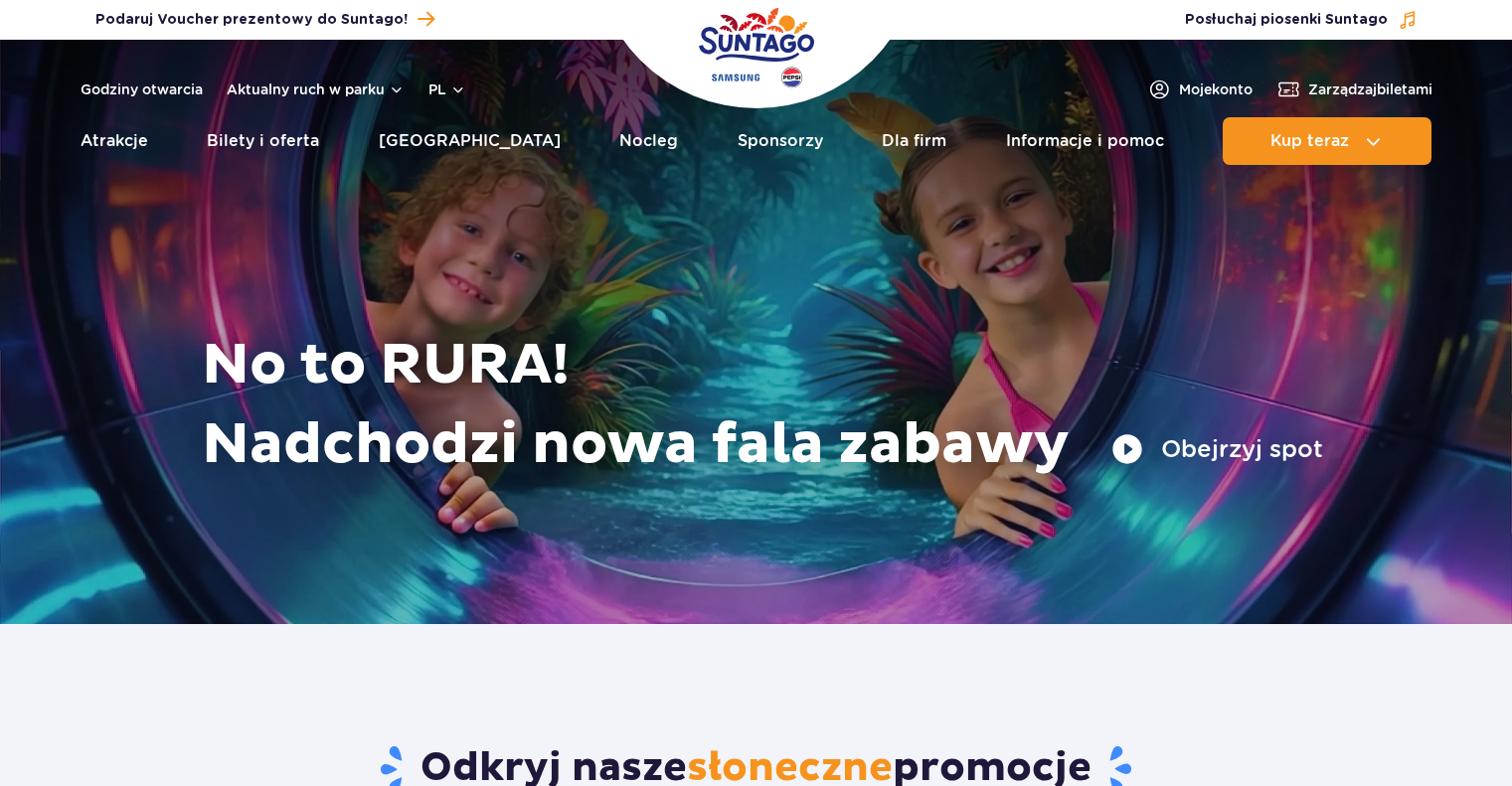 scroll, scrollTop: 0, scrollLeft: 0, axis: both 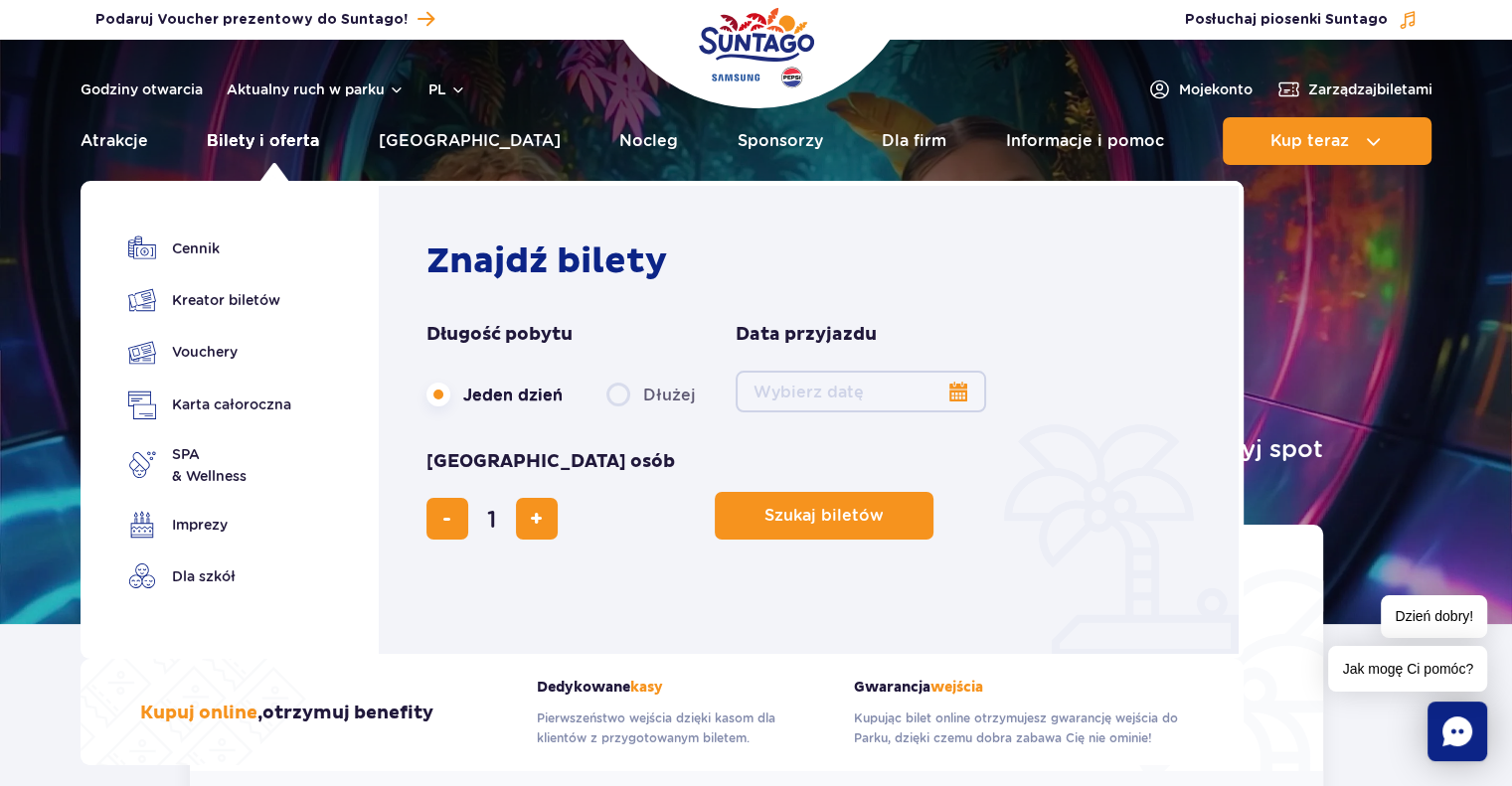 click on "Bilety i oferta" at bounding box center (262, 141) 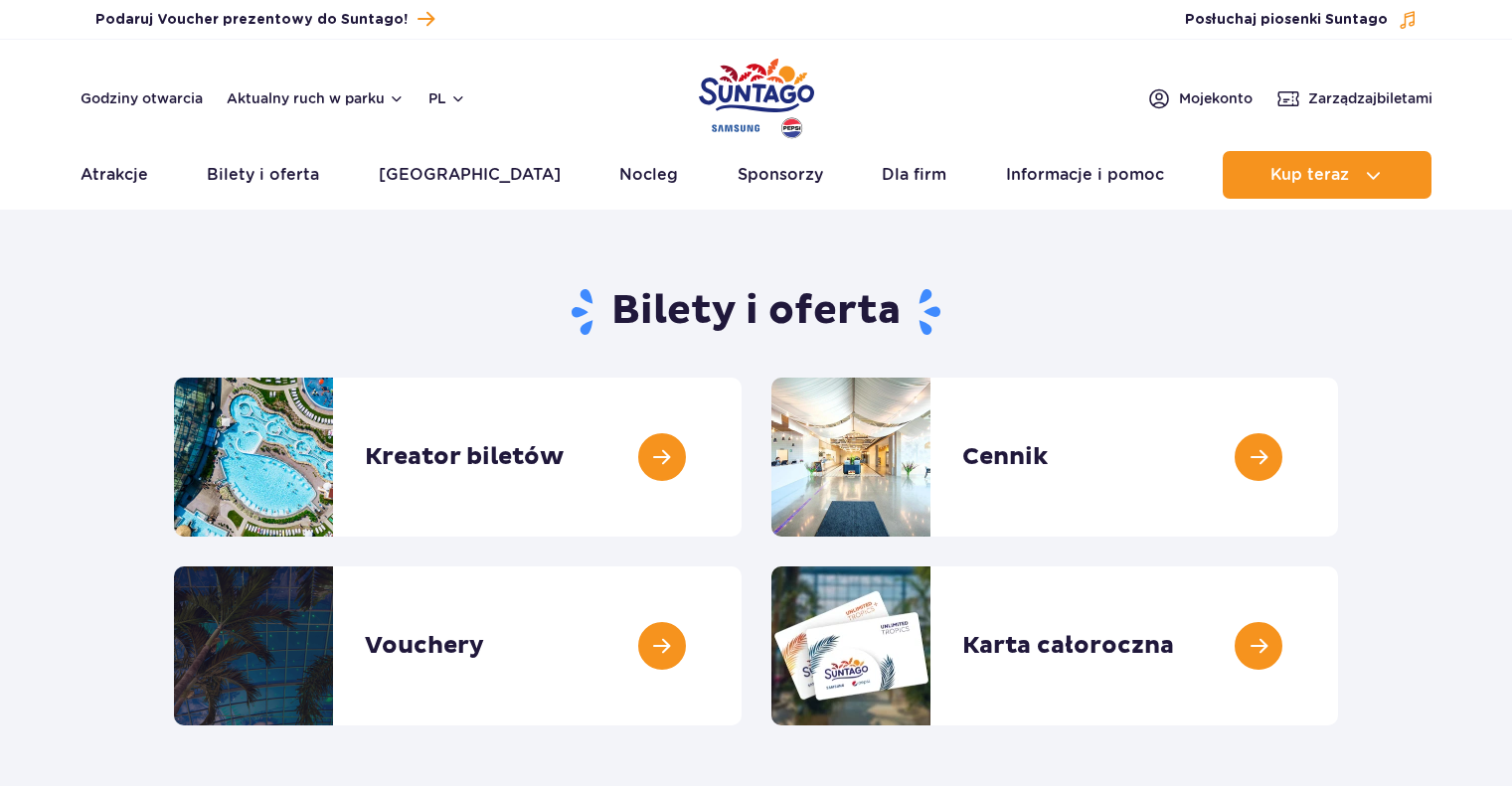 scroll, scrollTop: 0, scrollLeft: 0, axis: both 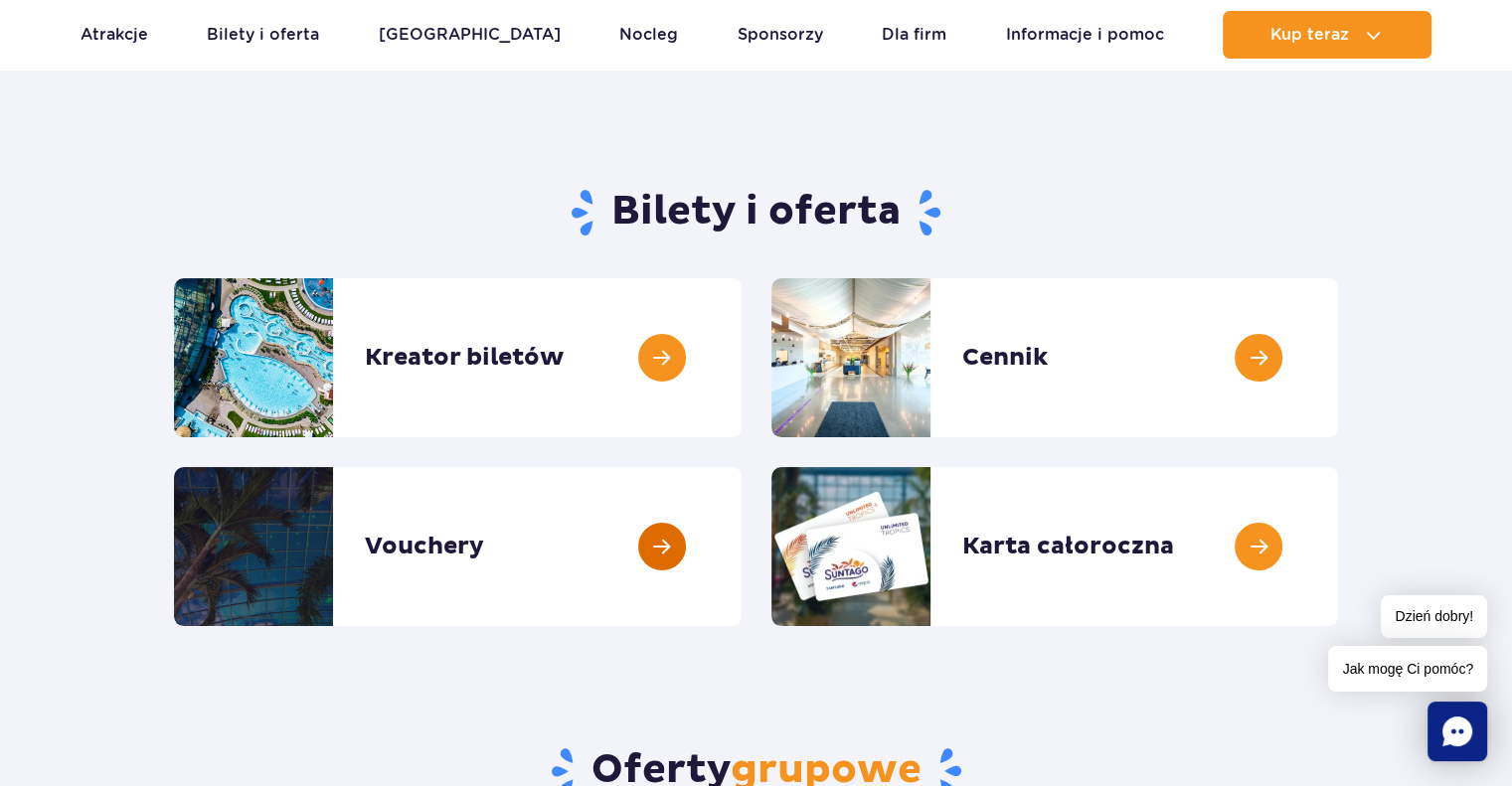 click at bounding box center (742, 547) 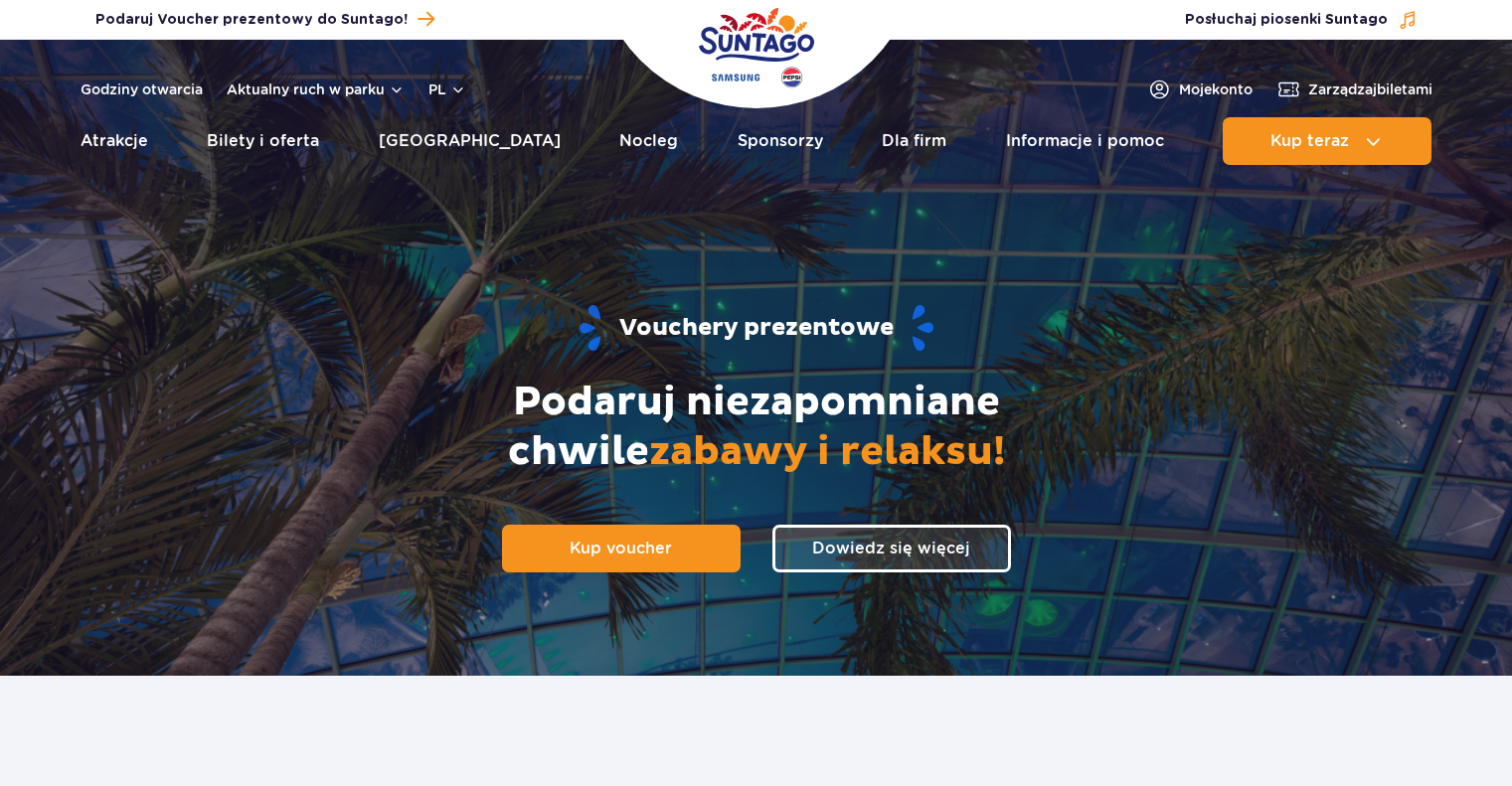 scroll, scrollTop: 0, scrollLeft: 0, axis: both 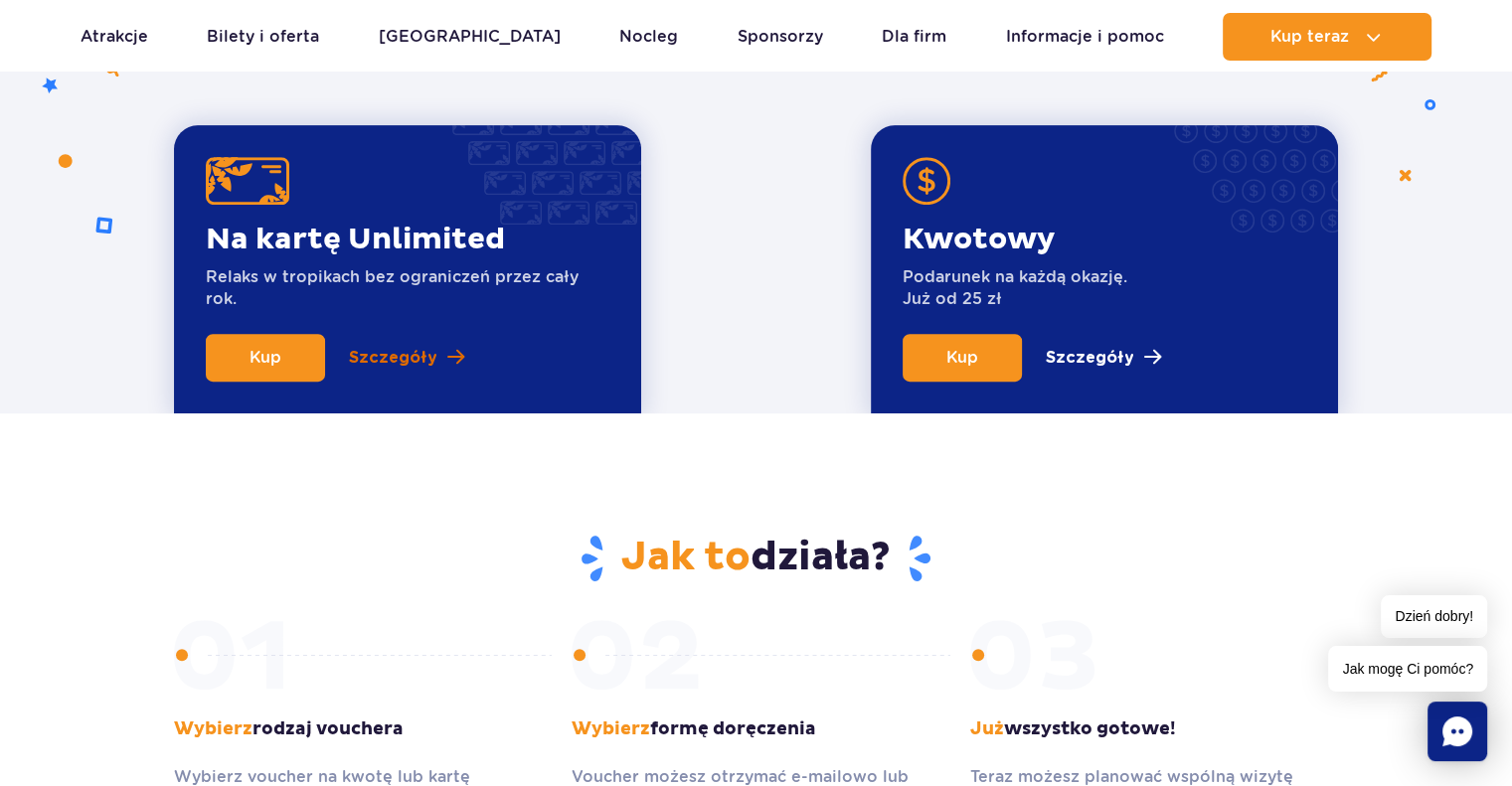 click on "Szczegóły" at bounding box center (393, 358) 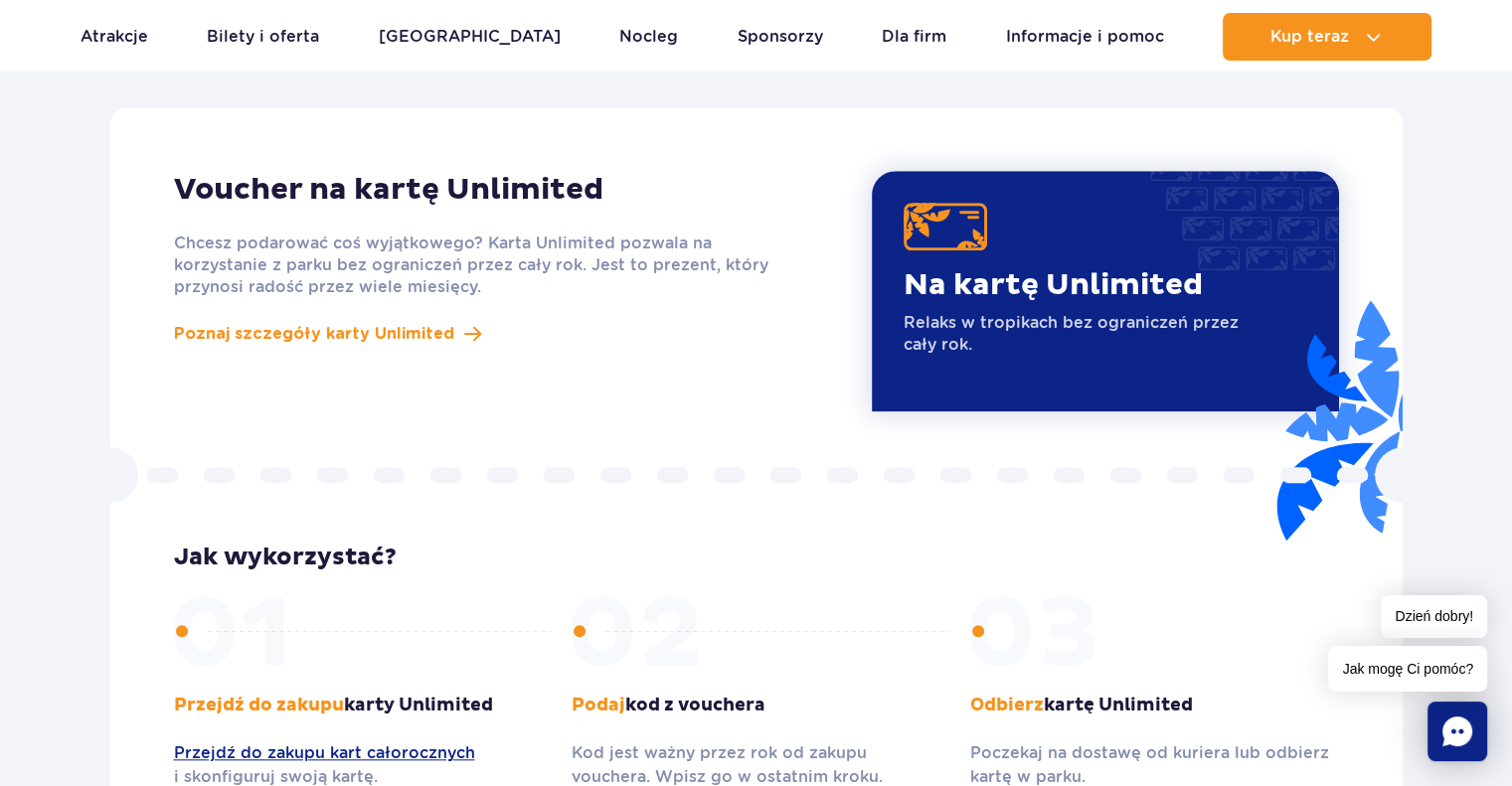 scroll, scrollTop: 1725, scrollLeft: 0, axis: vertical 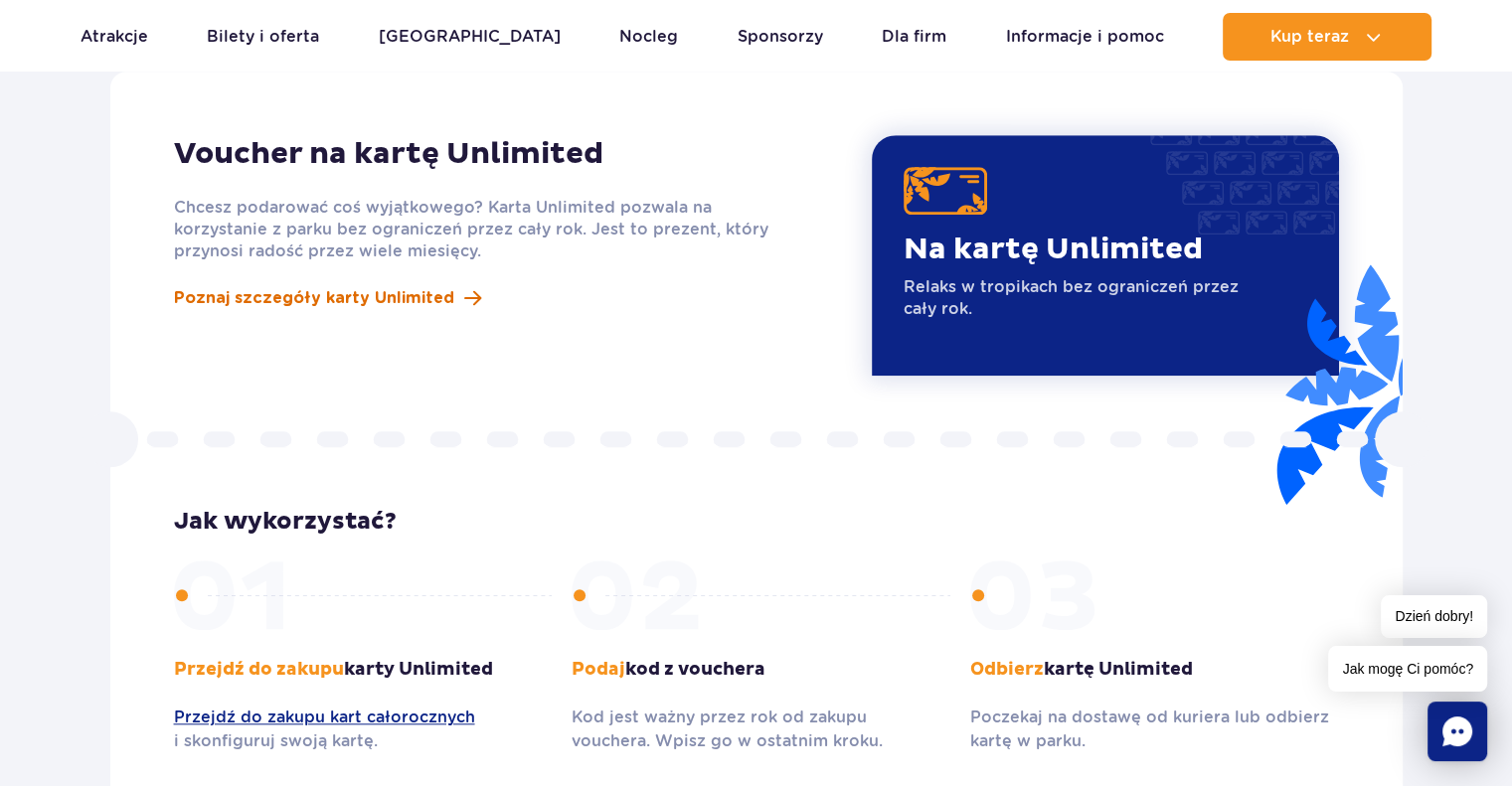 click on "Poznaj szczegóły karty Unlimited" at bounding box center (327, 298) 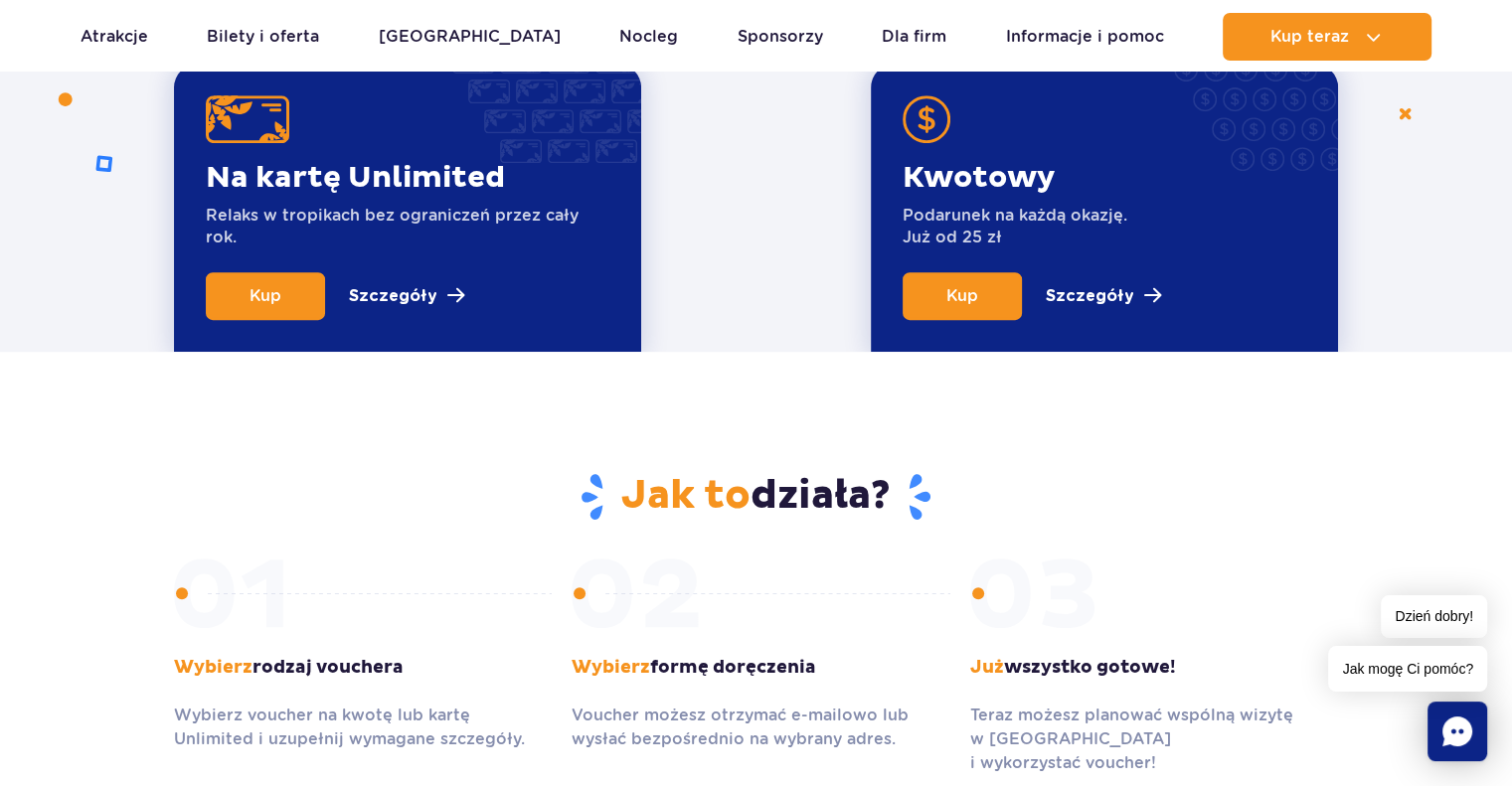 scroll, scrollTop: 795, scrollLeft: 0, axis: vertical 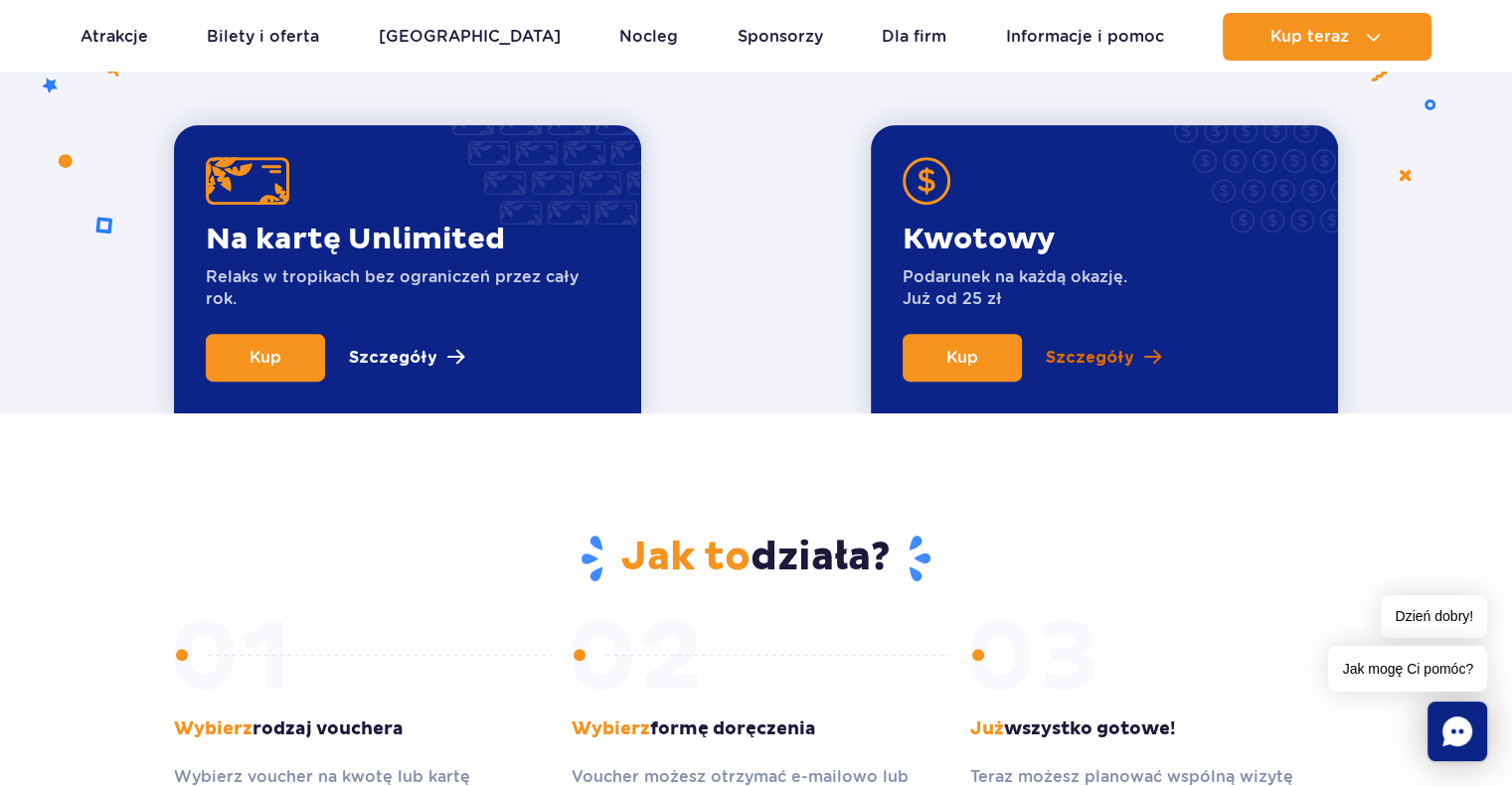 click on "Szczegóły" at bounding box center [1090, 358] 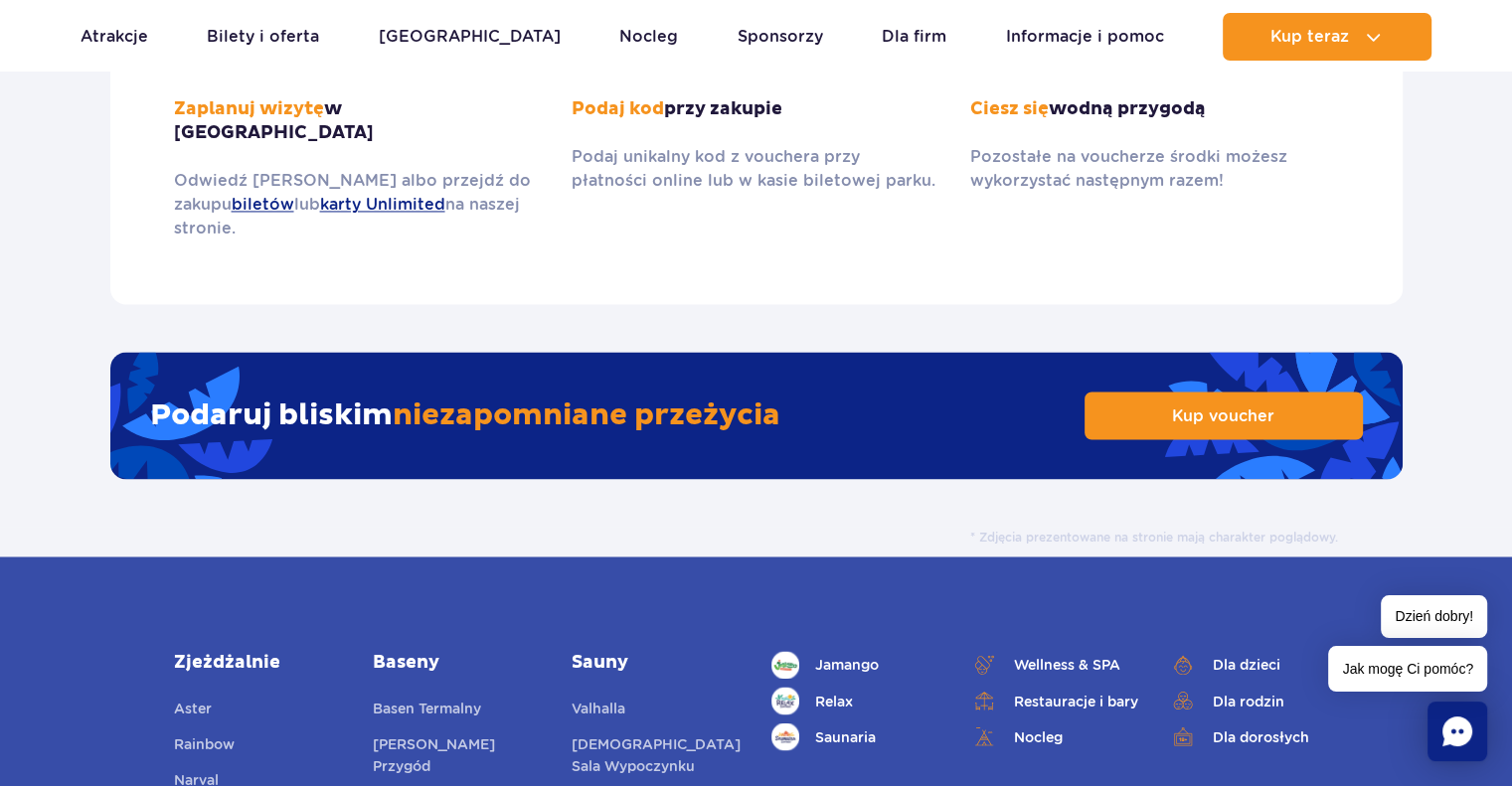 scroll, scrollTop: 3213, scrollLeft: 0, axis: vertical 